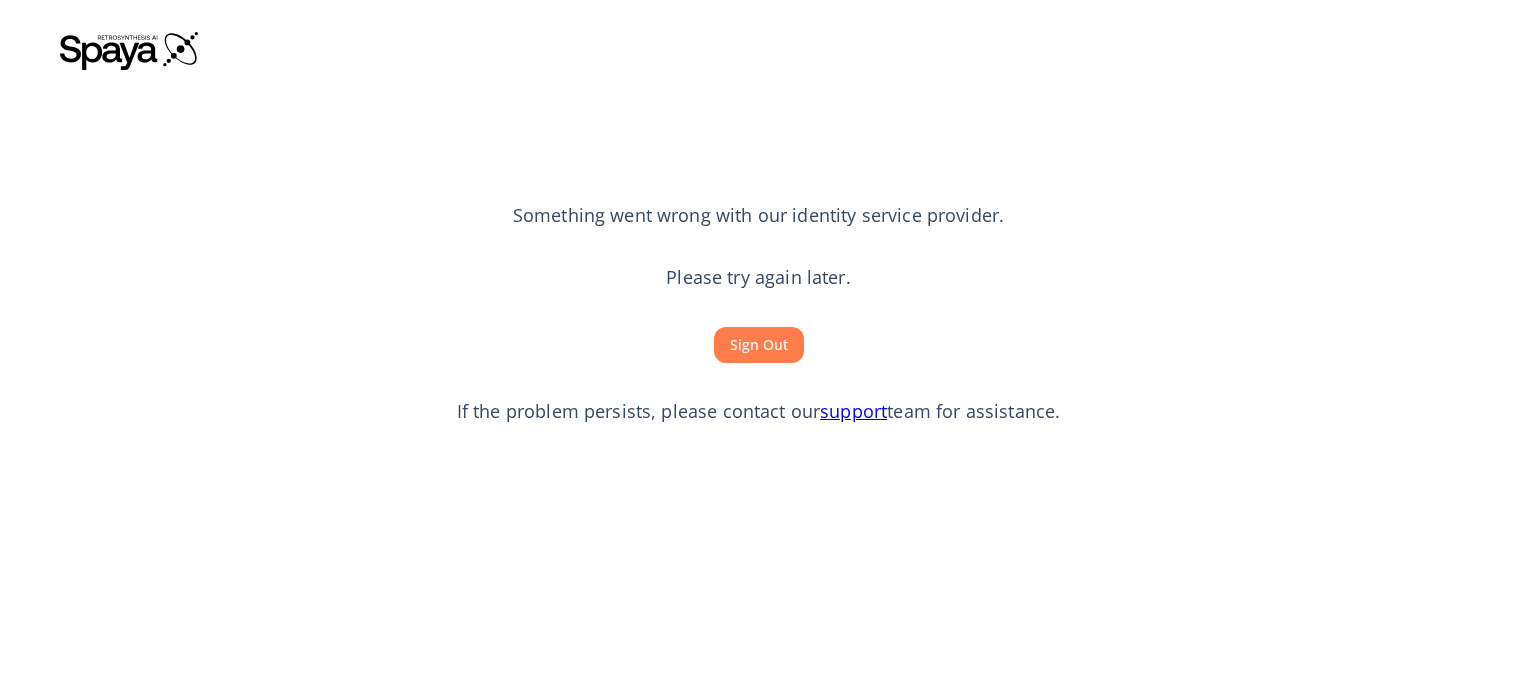 scroll, scrollTop: 0, scrollLeft: 0, axis: both 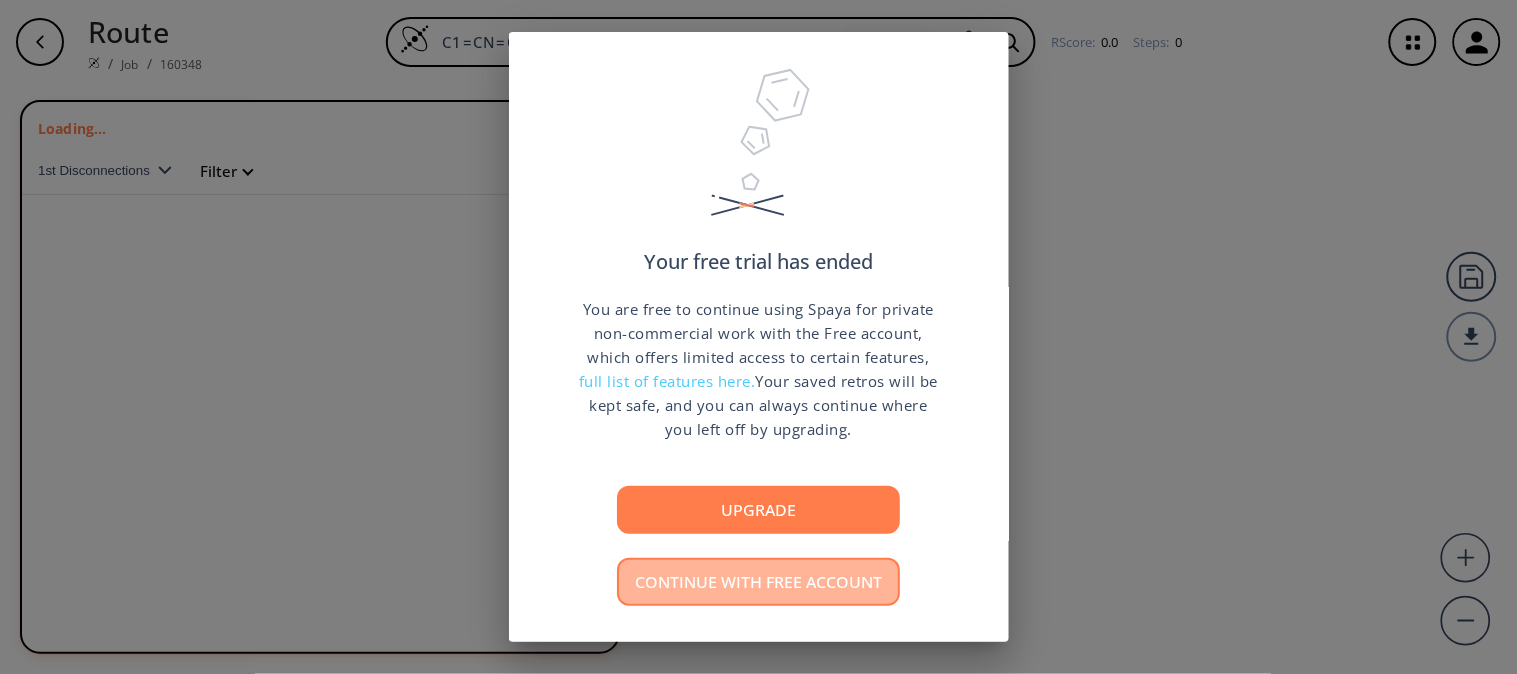 click on "Continue with free account" at bounding box center (758, 582) 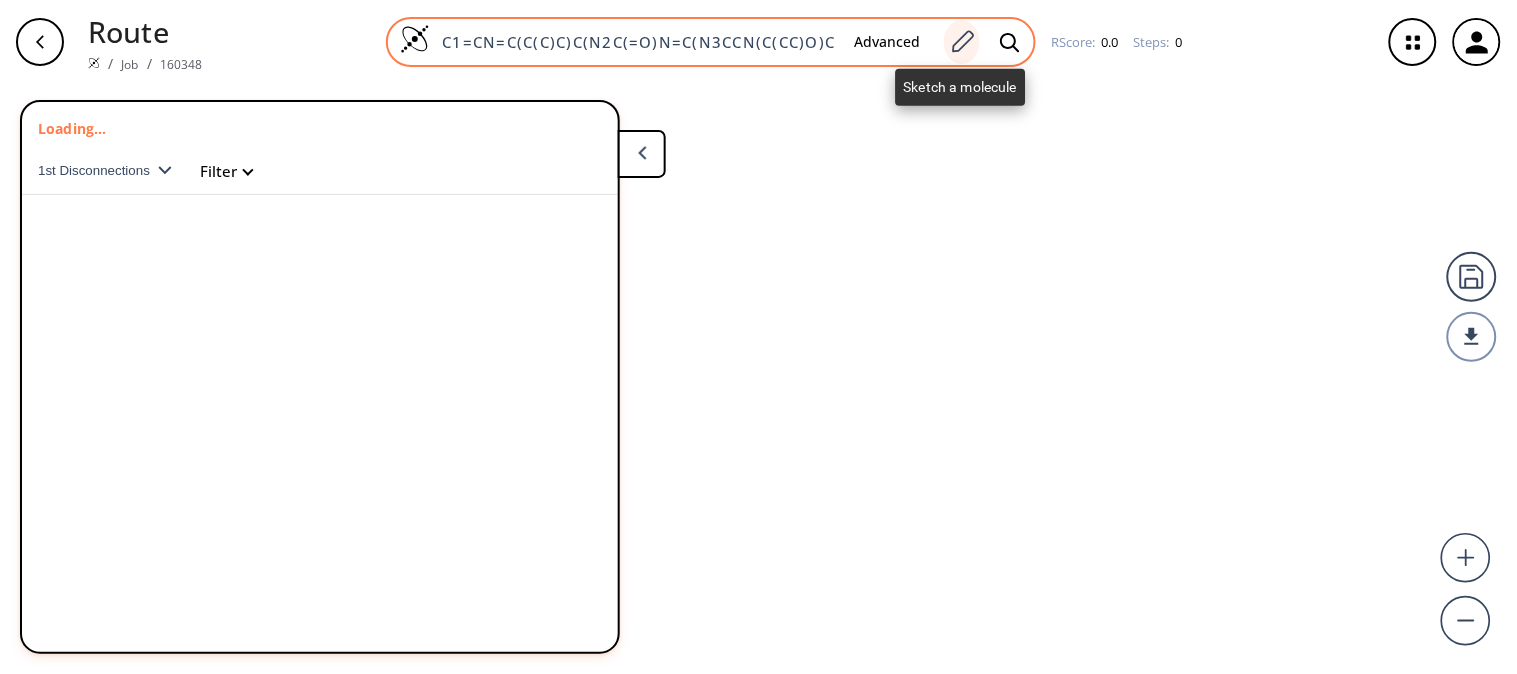 click 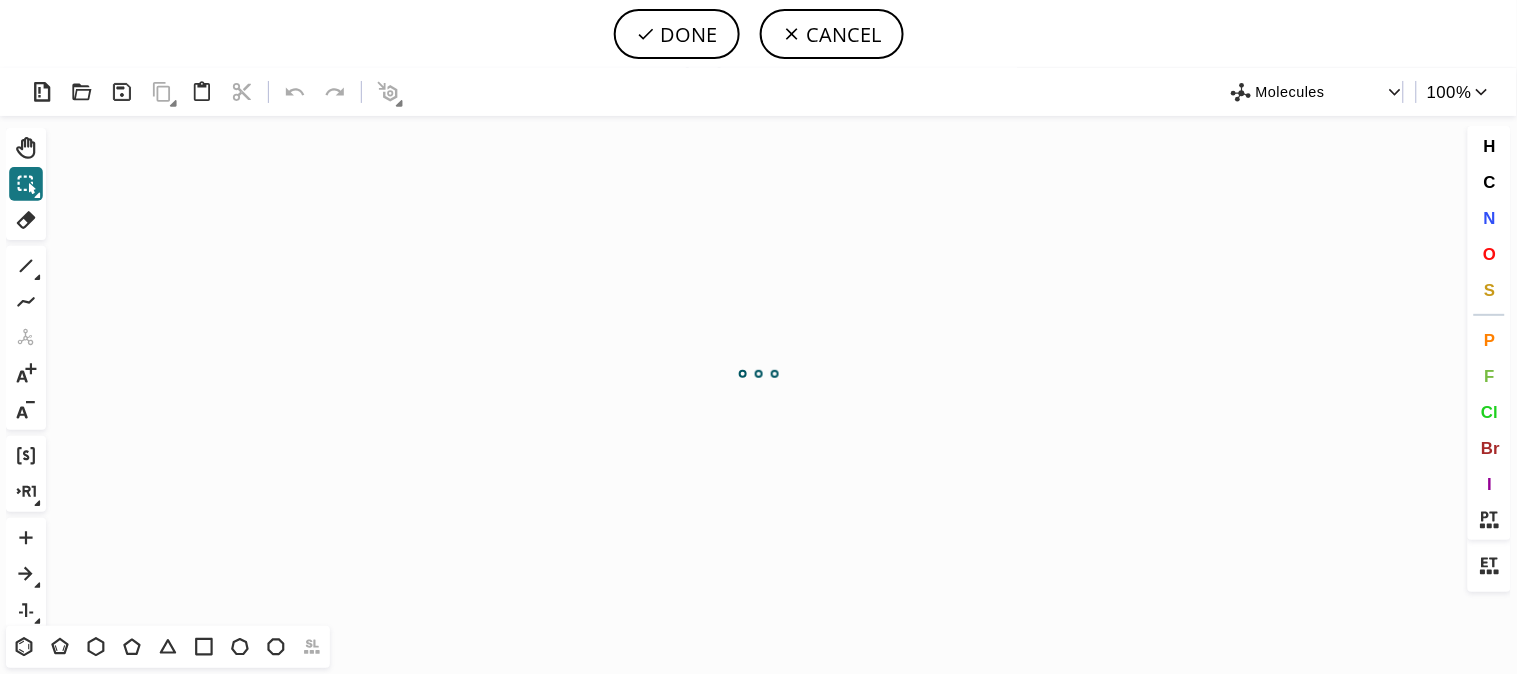 scroll, scrollTop: 0, scrollLeft: 0, axis: both 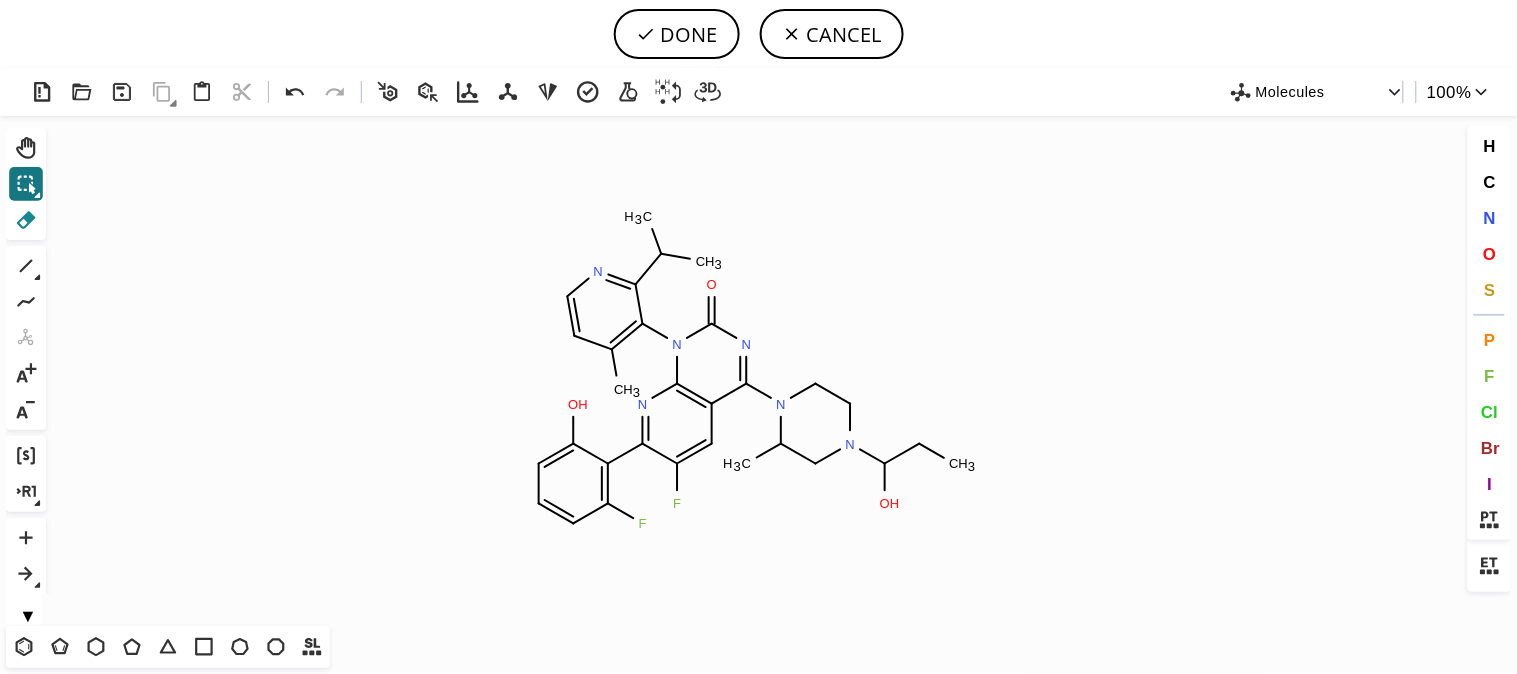 click 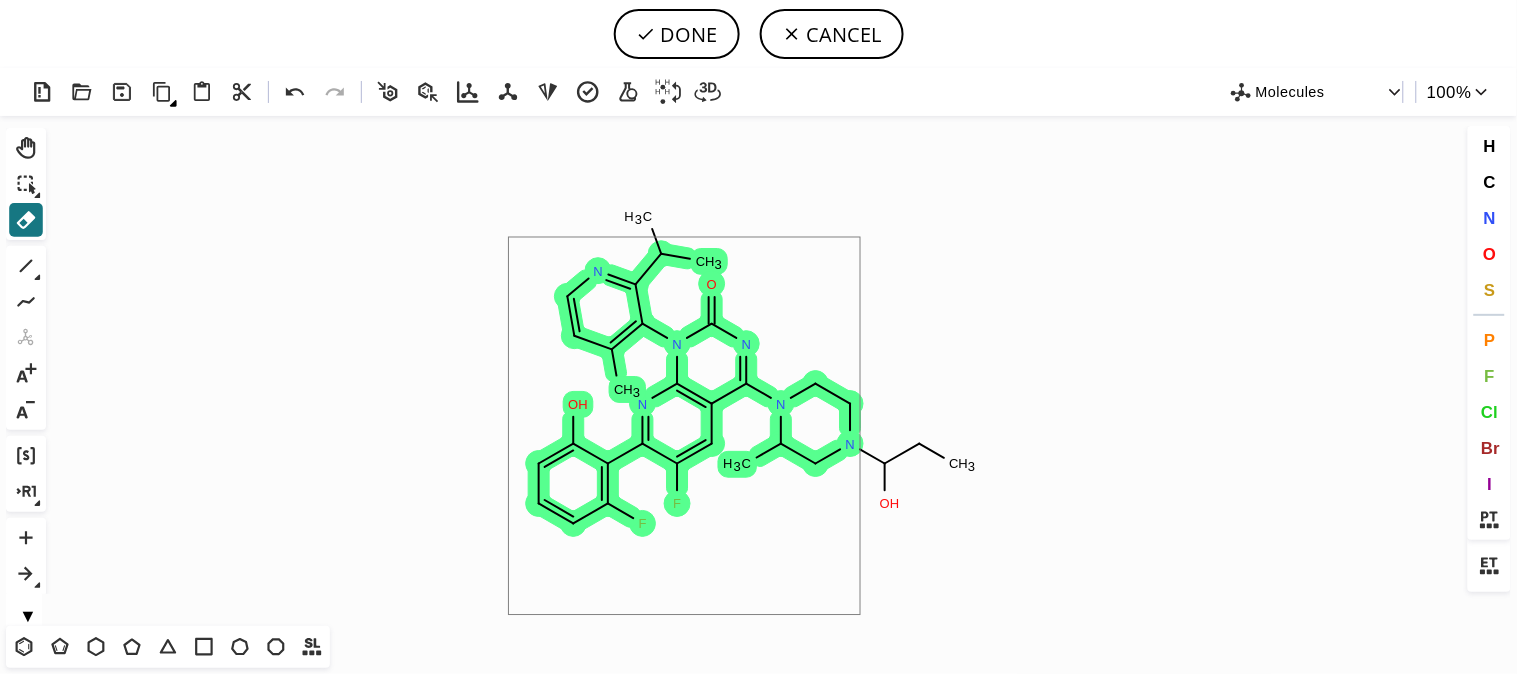 drag, startPoint x: 862, startPoint y: 238, endPoint x: 501, endPoint y: 657, distance: 553.066 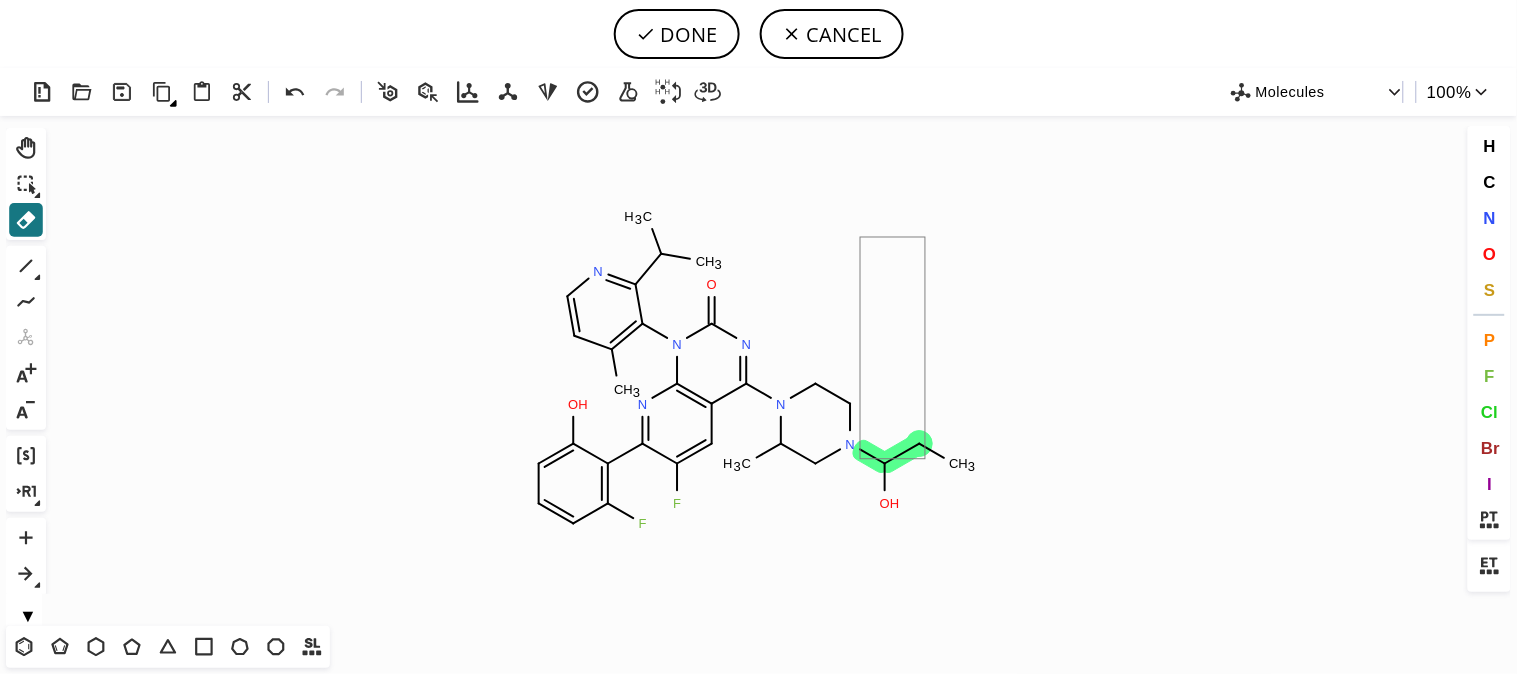 click on "Created with Raphaël 2.3.0 N C H 3 C H 3 N O N N N C H 3 O H C H 3 N F F O H C H 3" 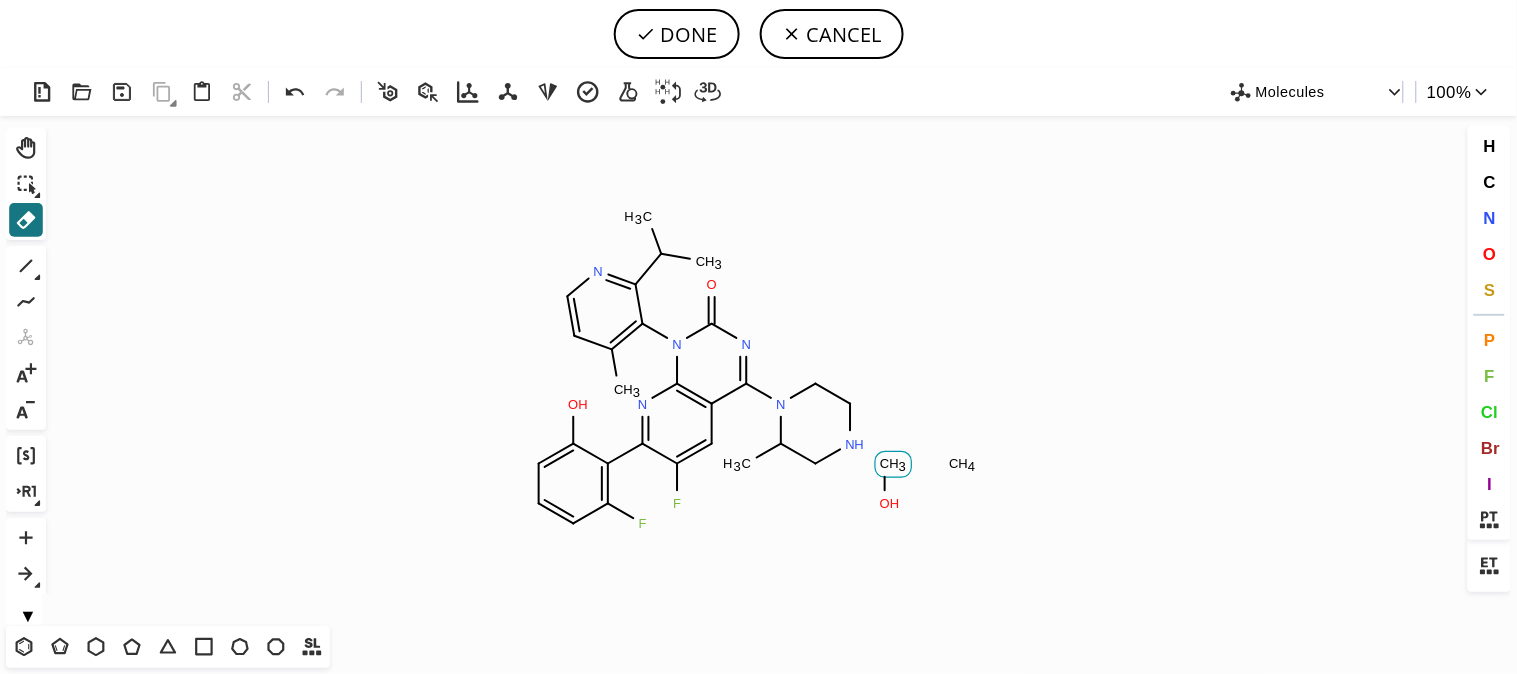 click on "C" 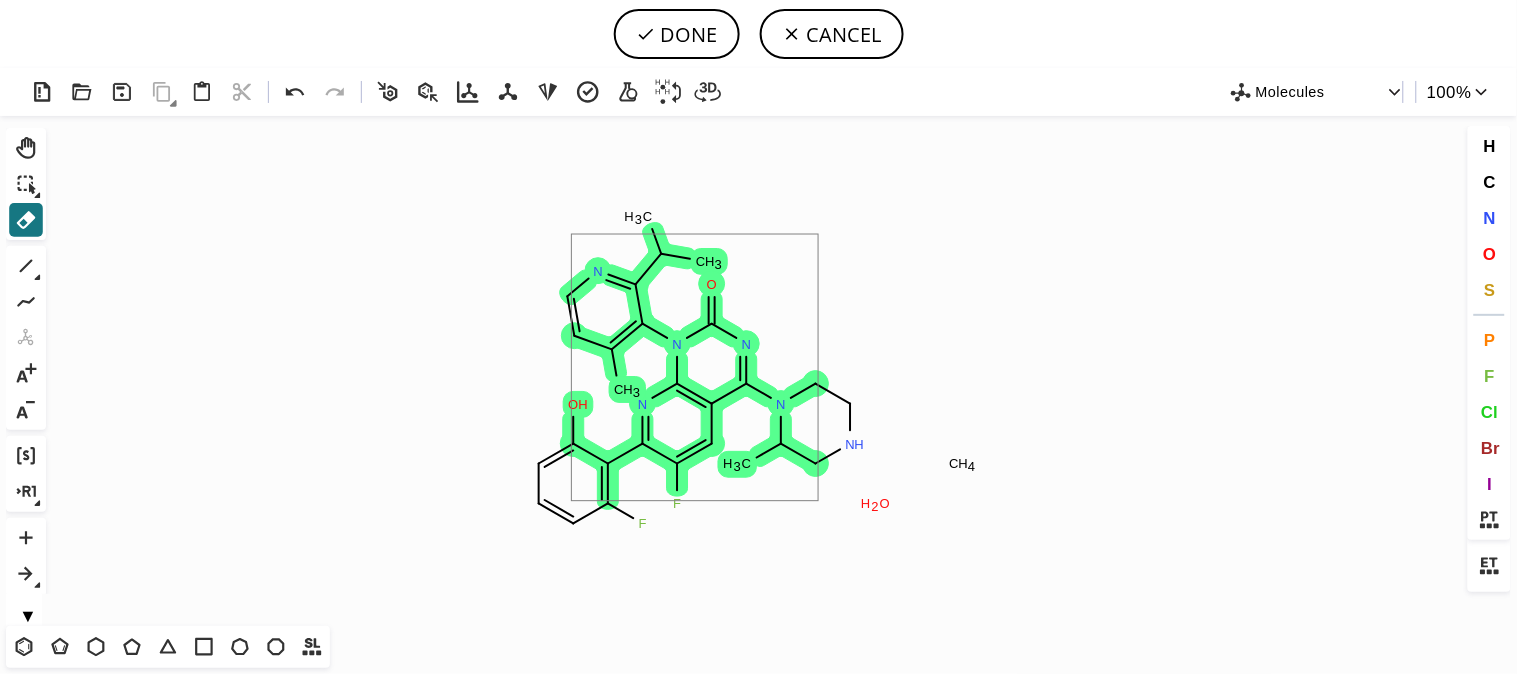 drag, startPoint x: 573, startPoint y: 235, endPoint x: 866, endPoint y: 542, distance: 424.37955 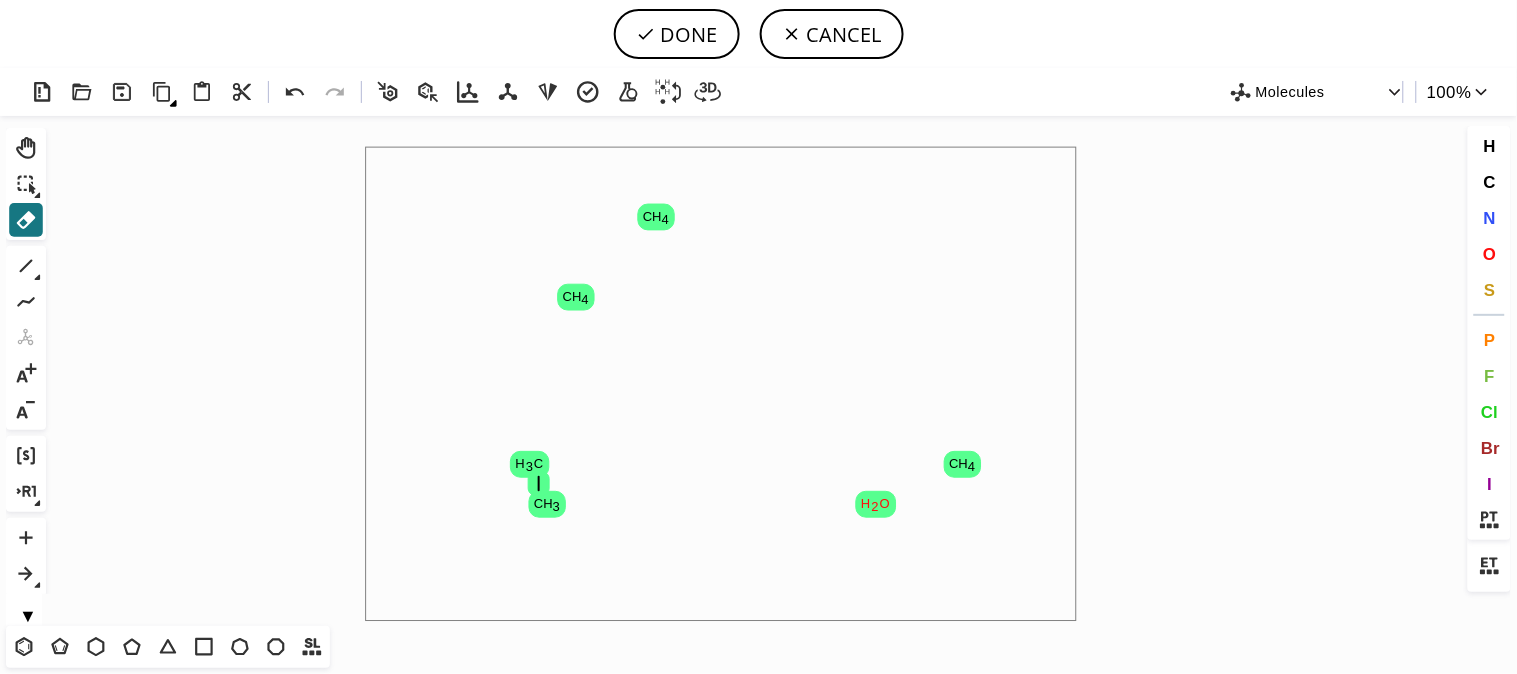 drag, startPoint x: 367, startPoint y: 148, endPoint x: 1104, endPoint y: 654, distance: 893.98267 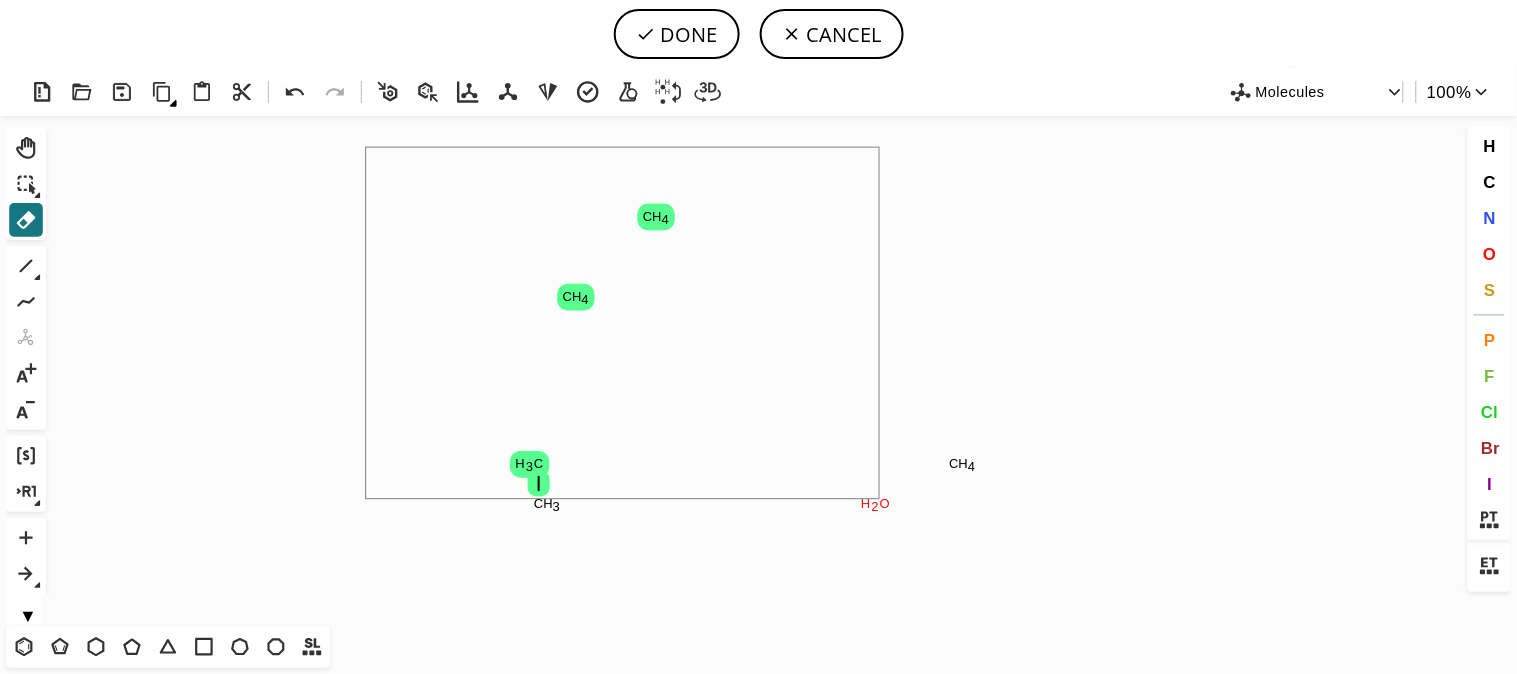 click on "O" 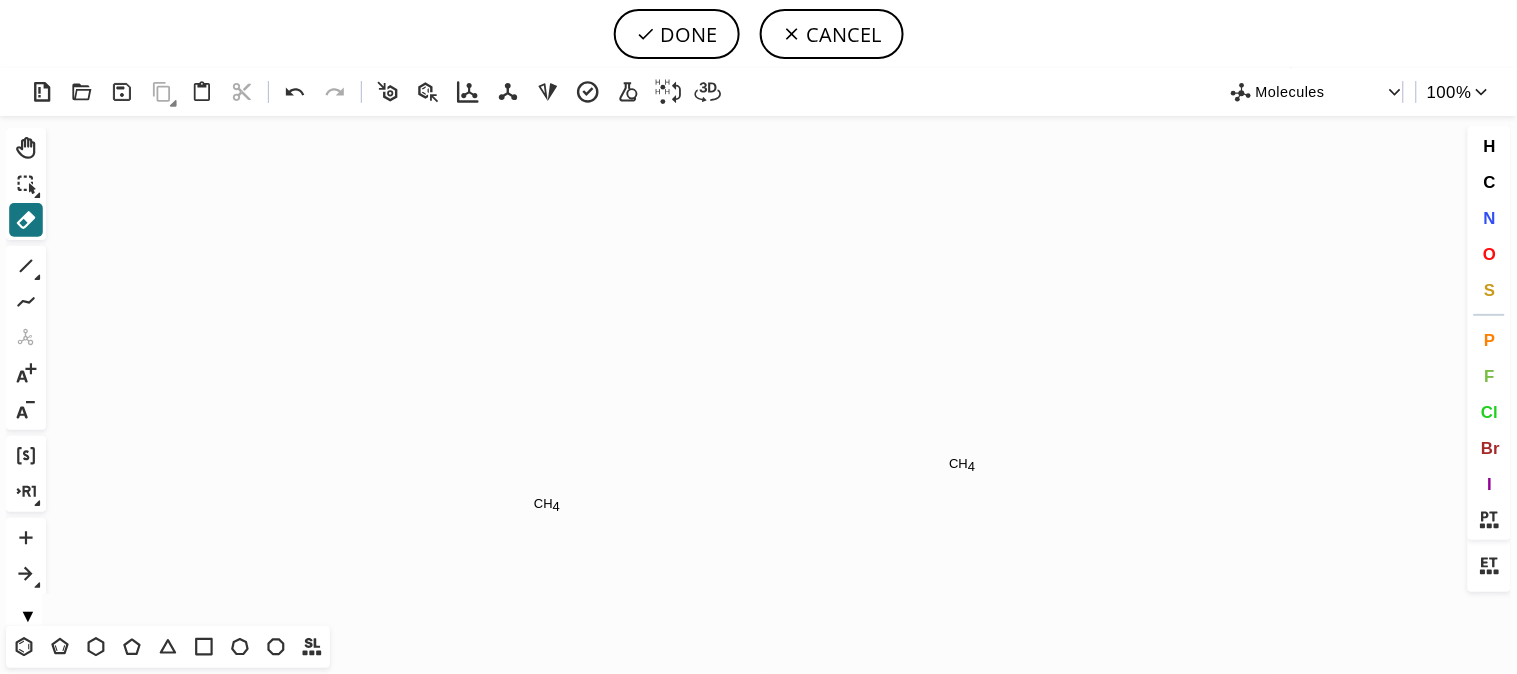 click on "Created with Raphaël 2.3.0 C H 4 C H 4" 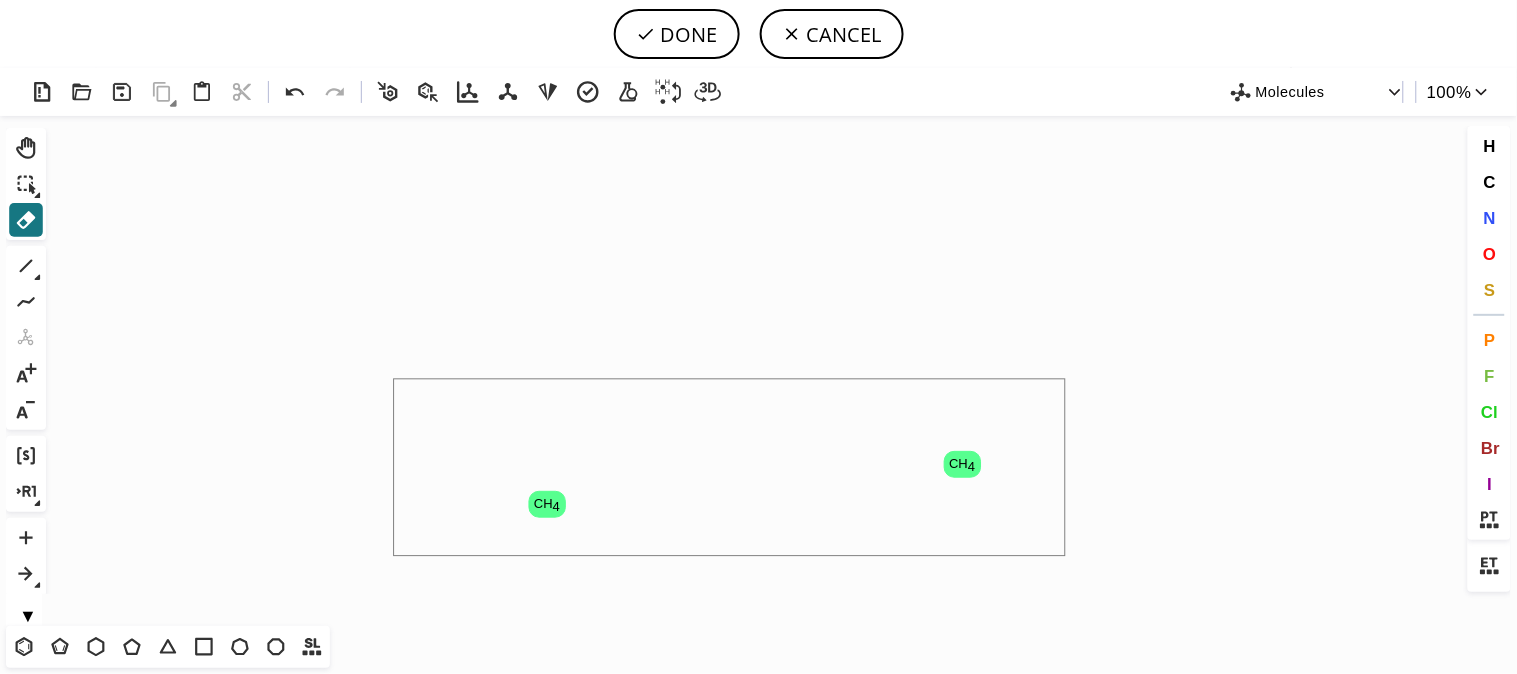drag, startPoint x: 395, startPoint y: 380, endPoint x: 1114, endPoint y: 581, distance: 746.56683 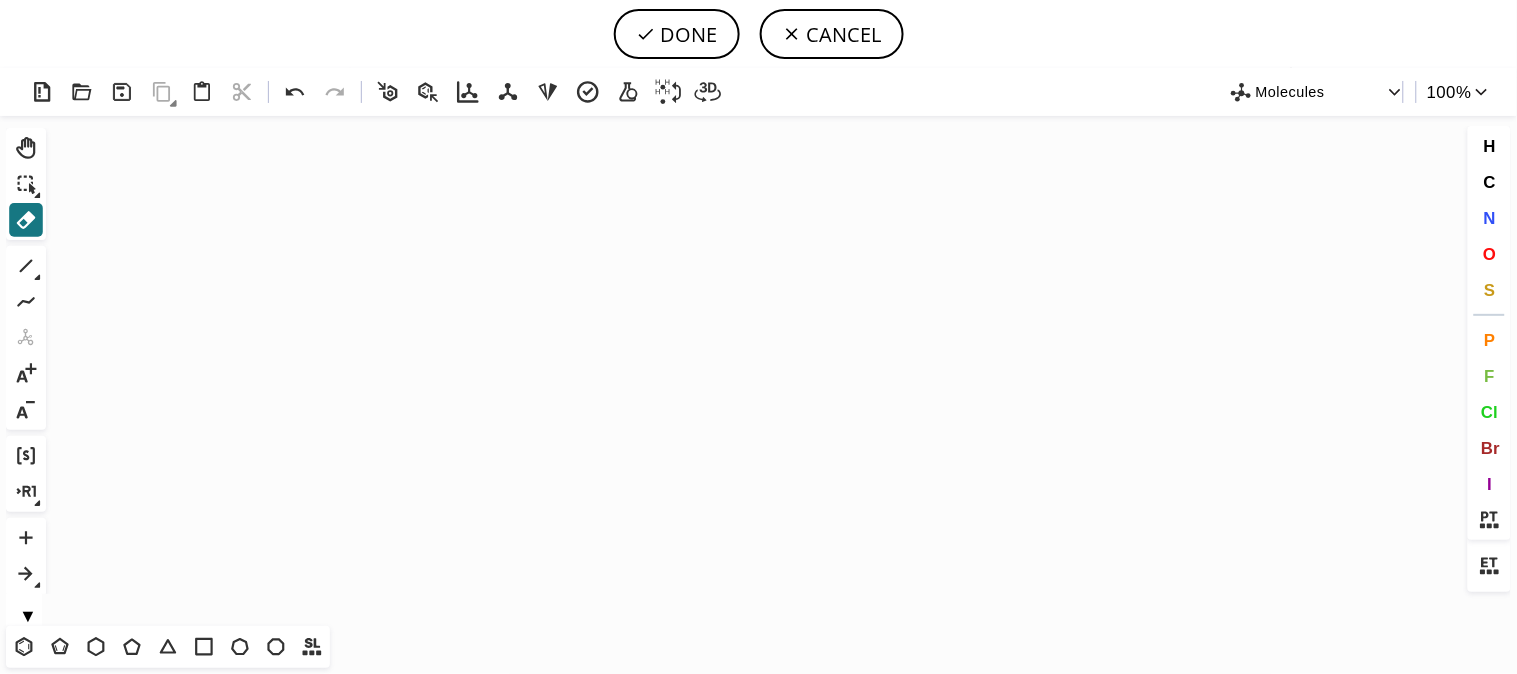 click on "Created with Raphaël 2.3.0" 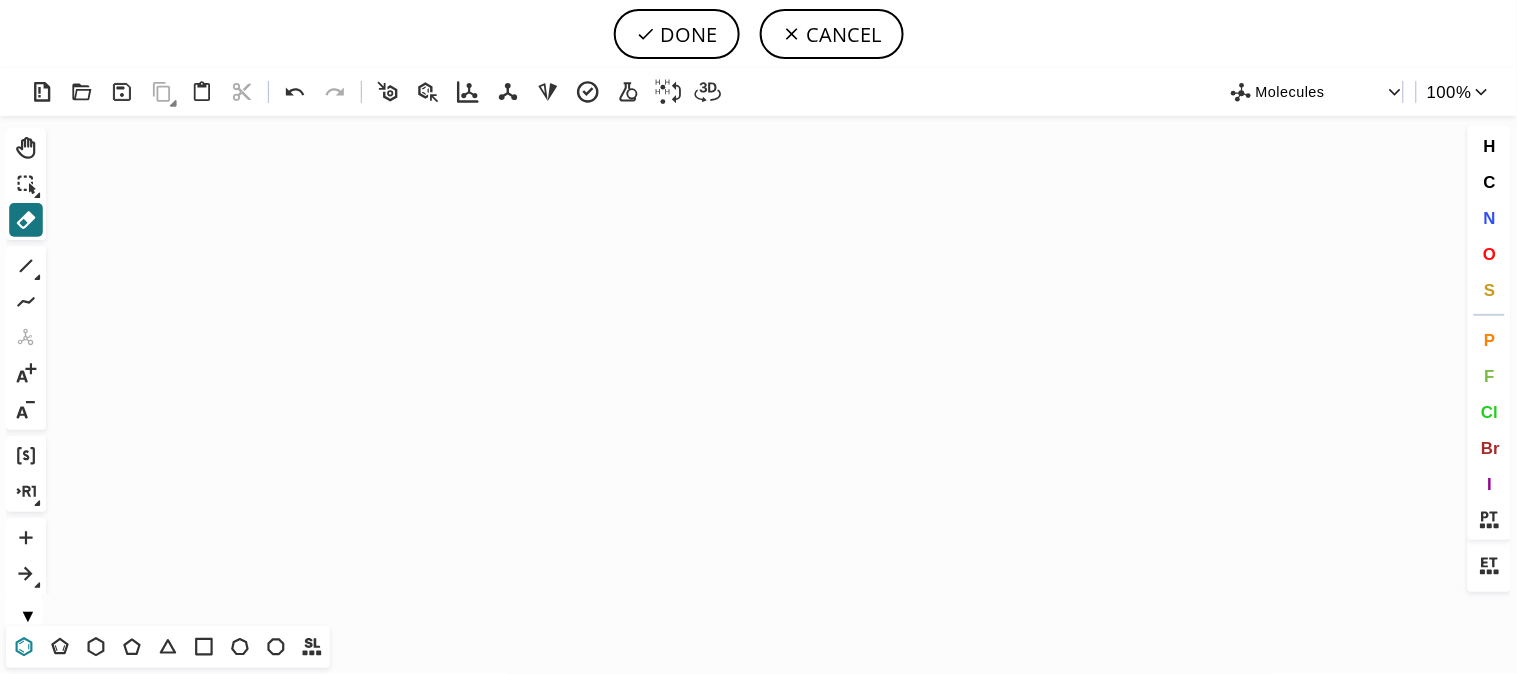 click 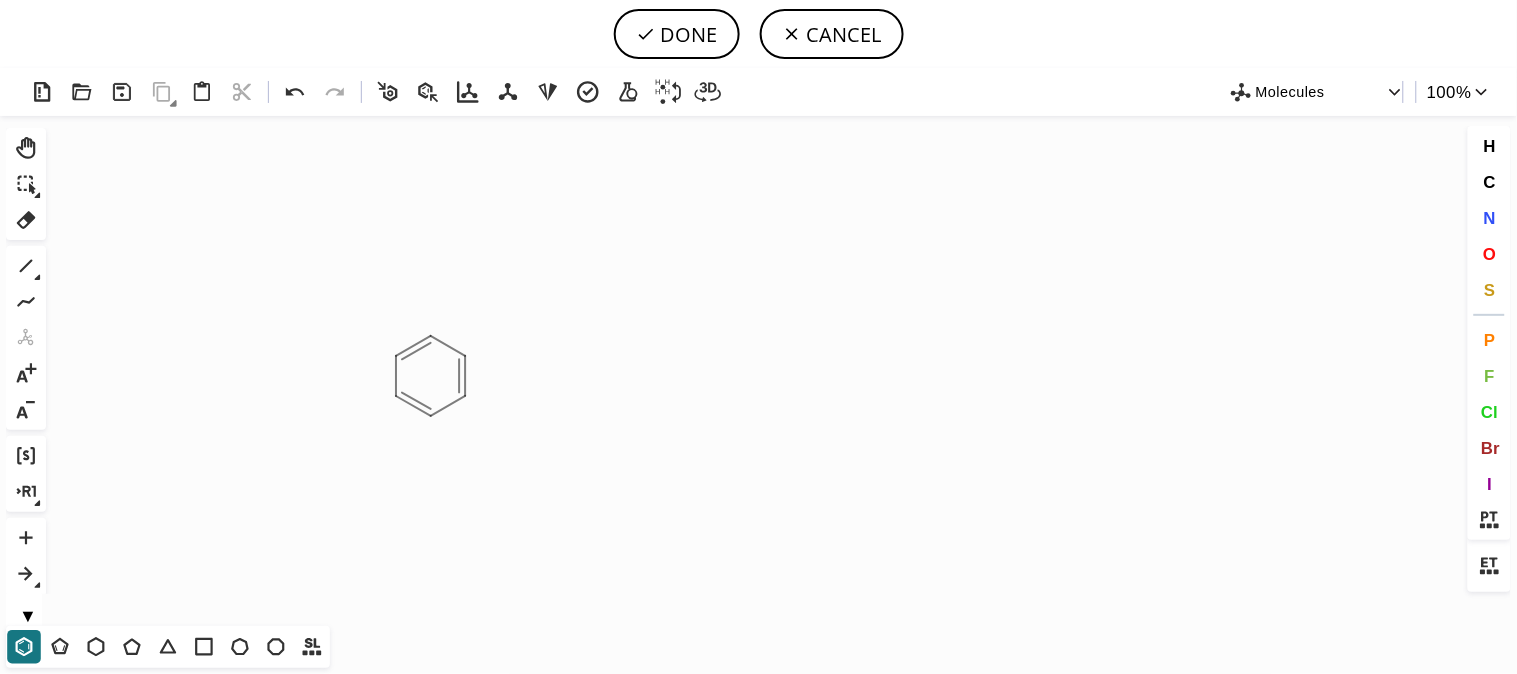 click on "Created with Raphaël 2.3.0" 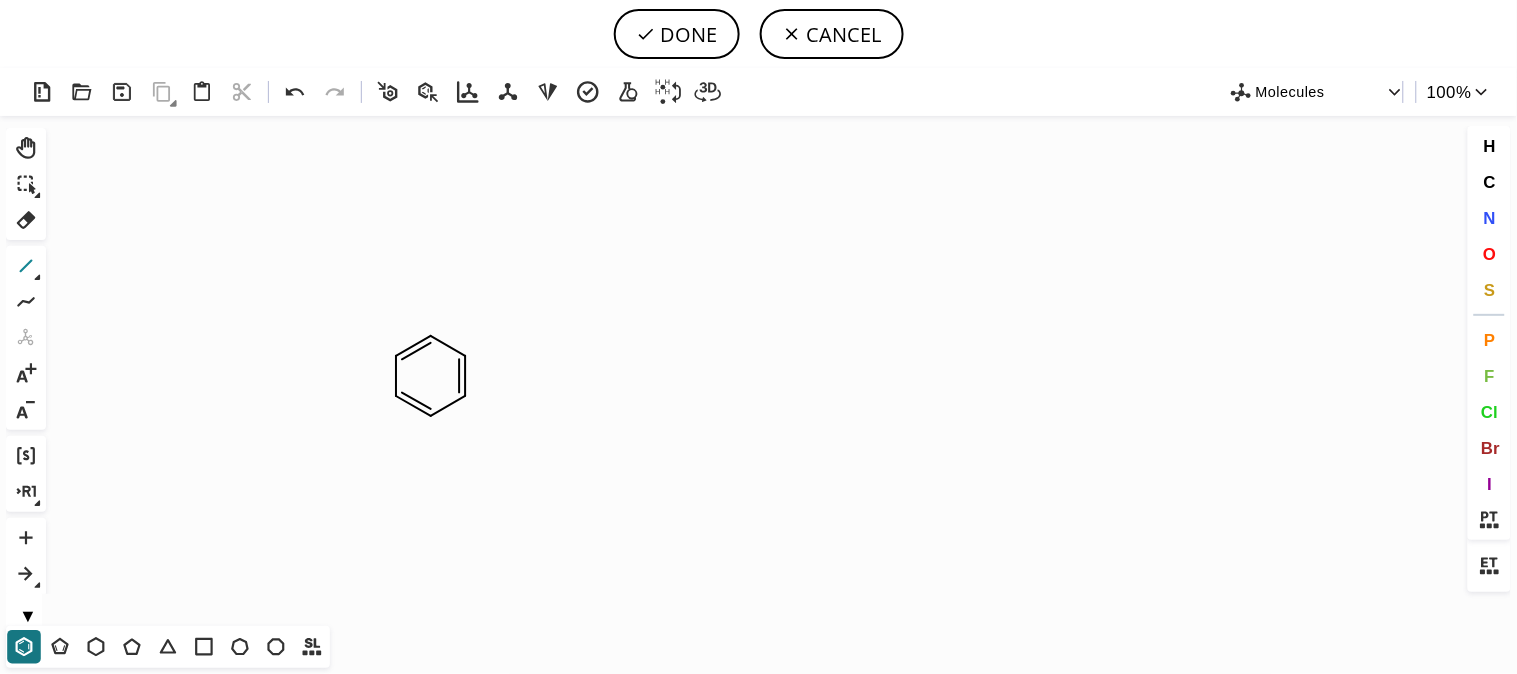 click 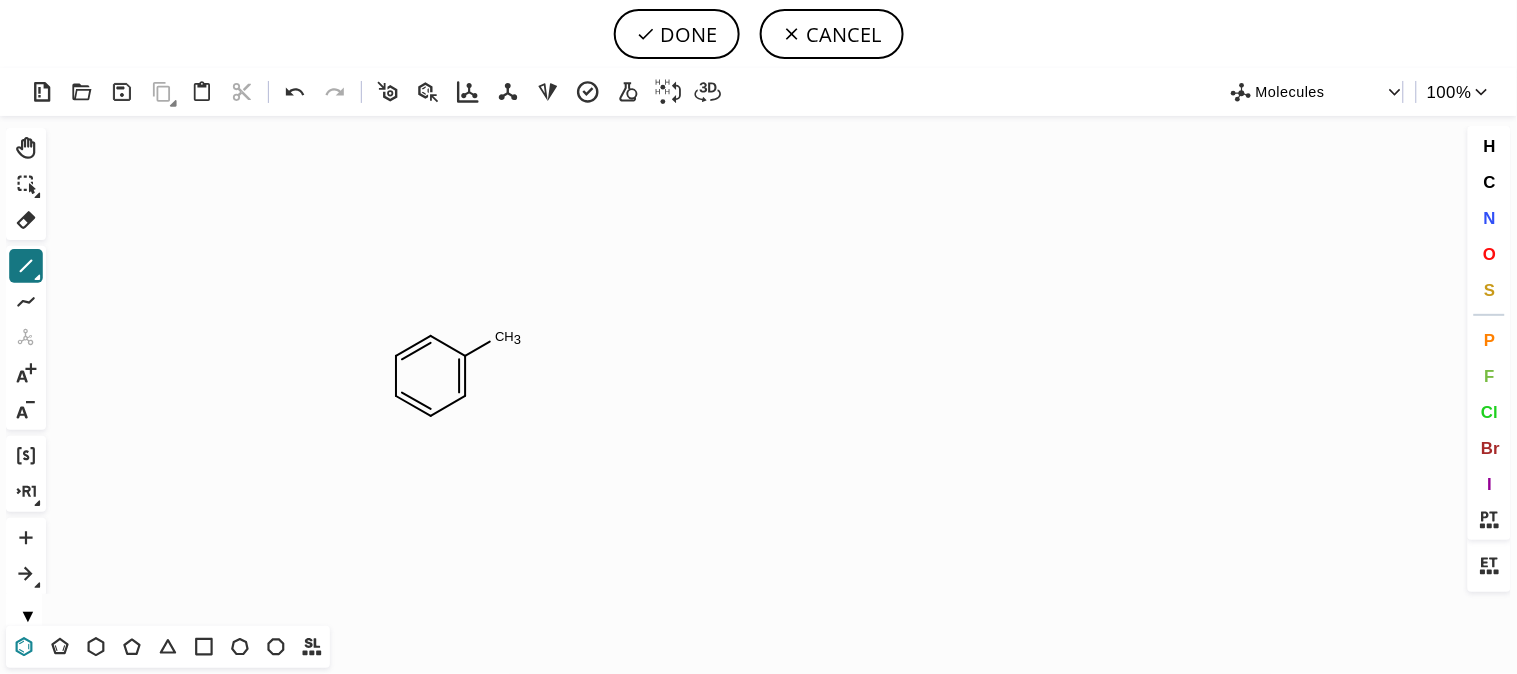 click 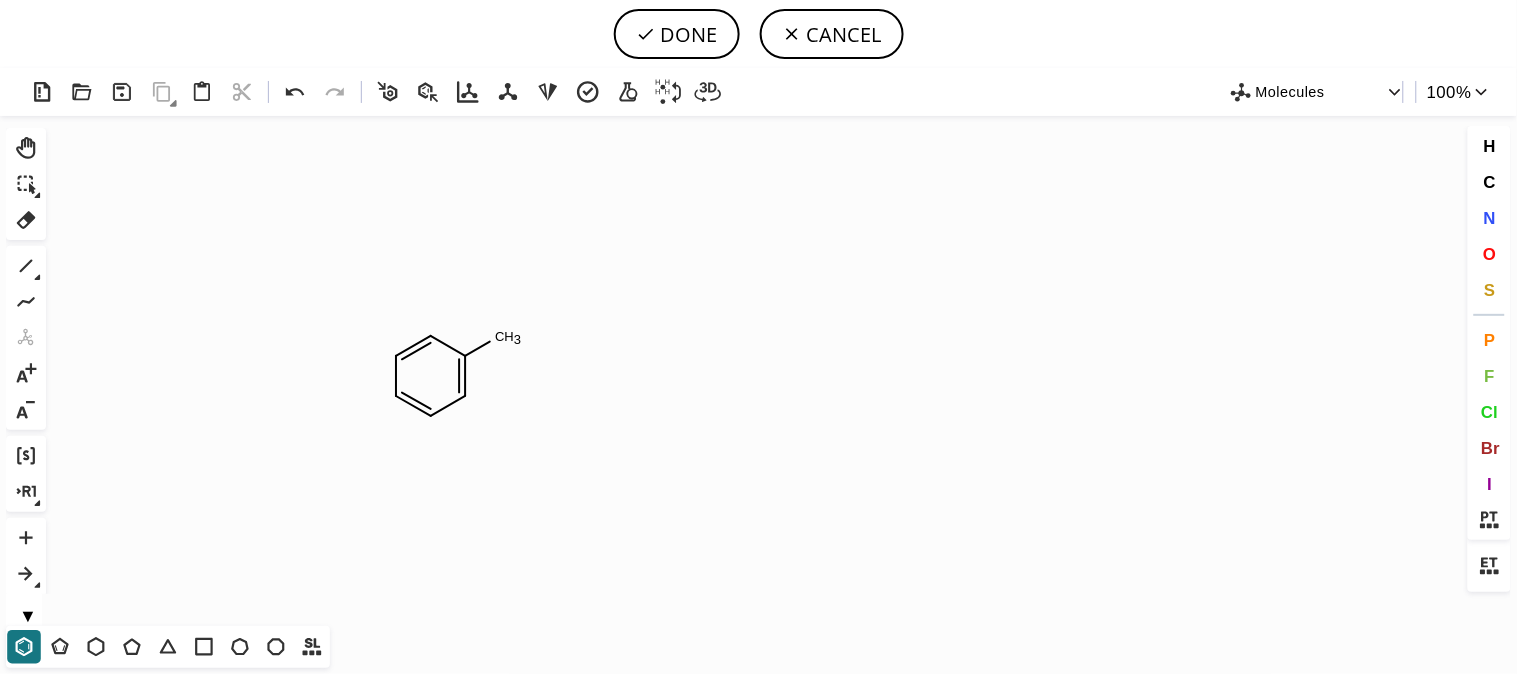 click on "Created with Raphaël 2.3.0 C H 3" 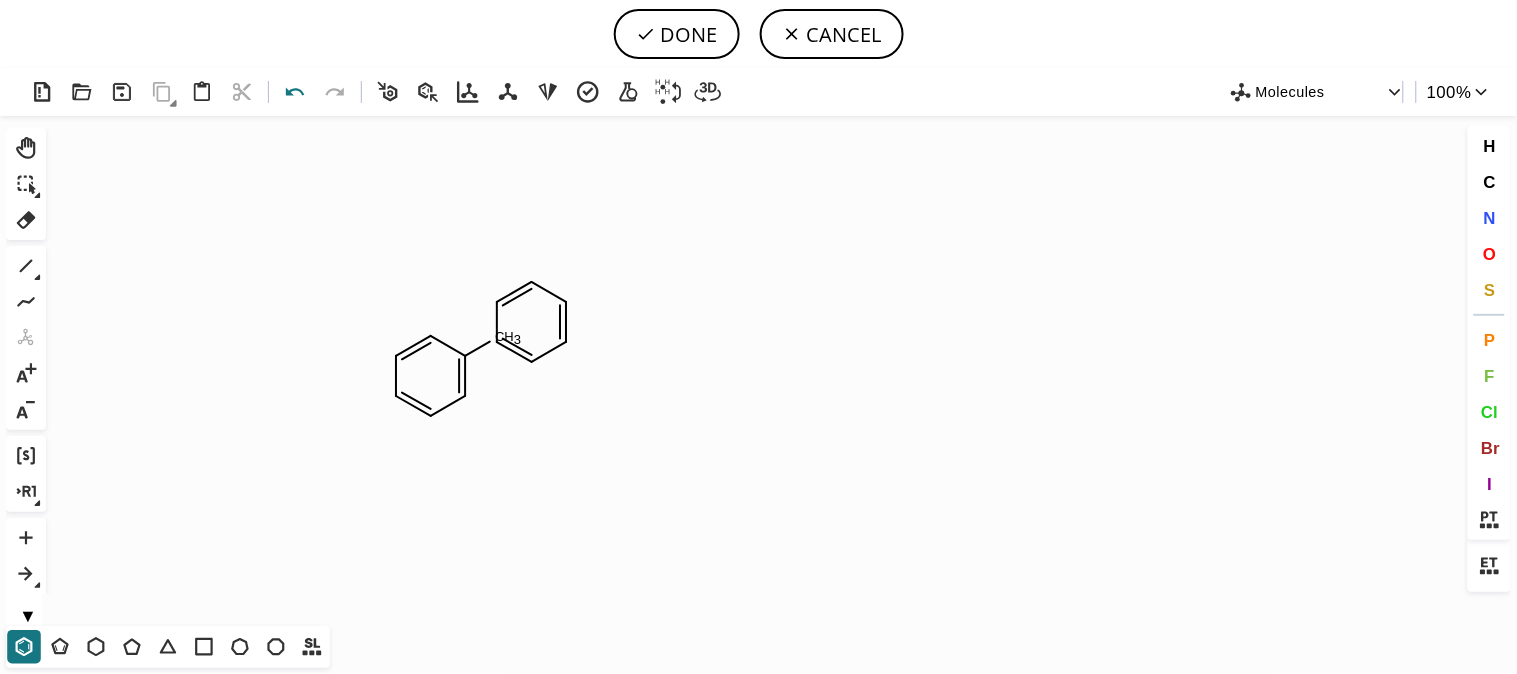 click 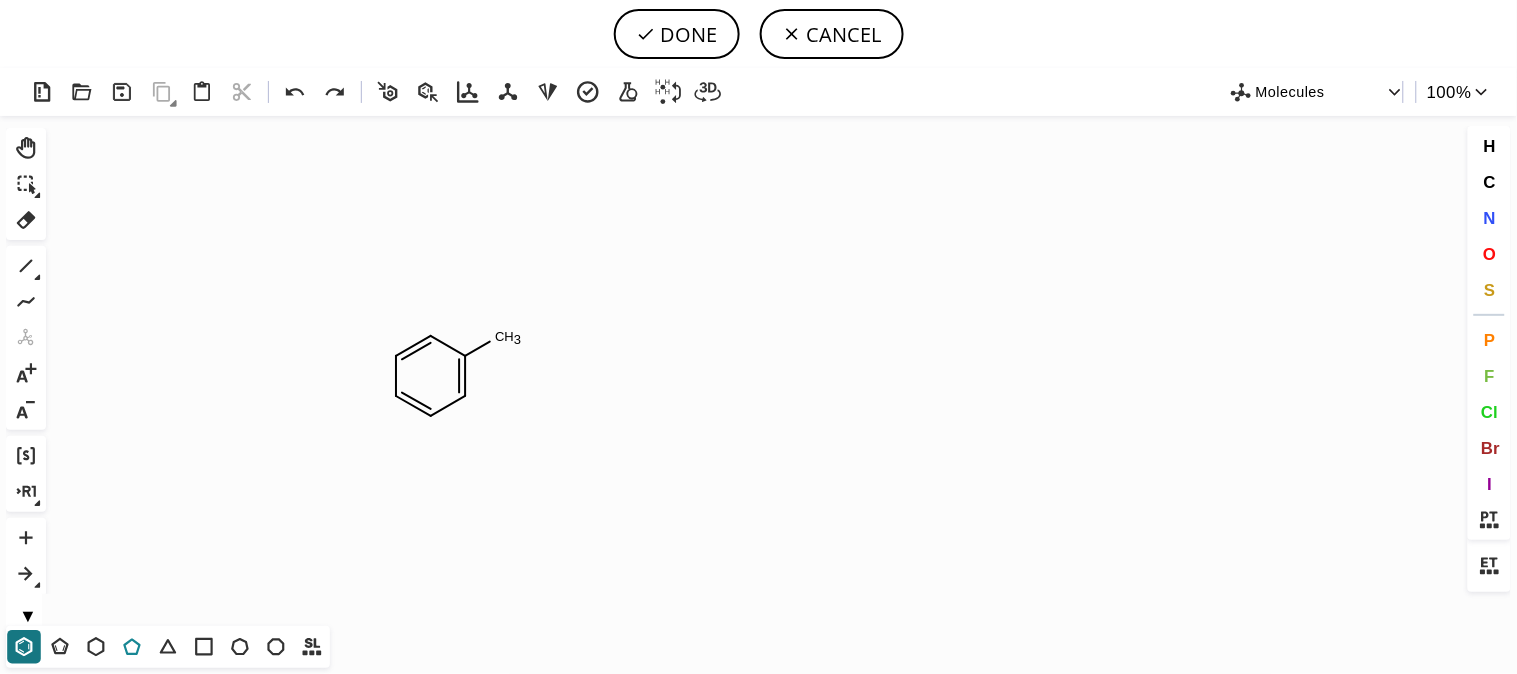 click 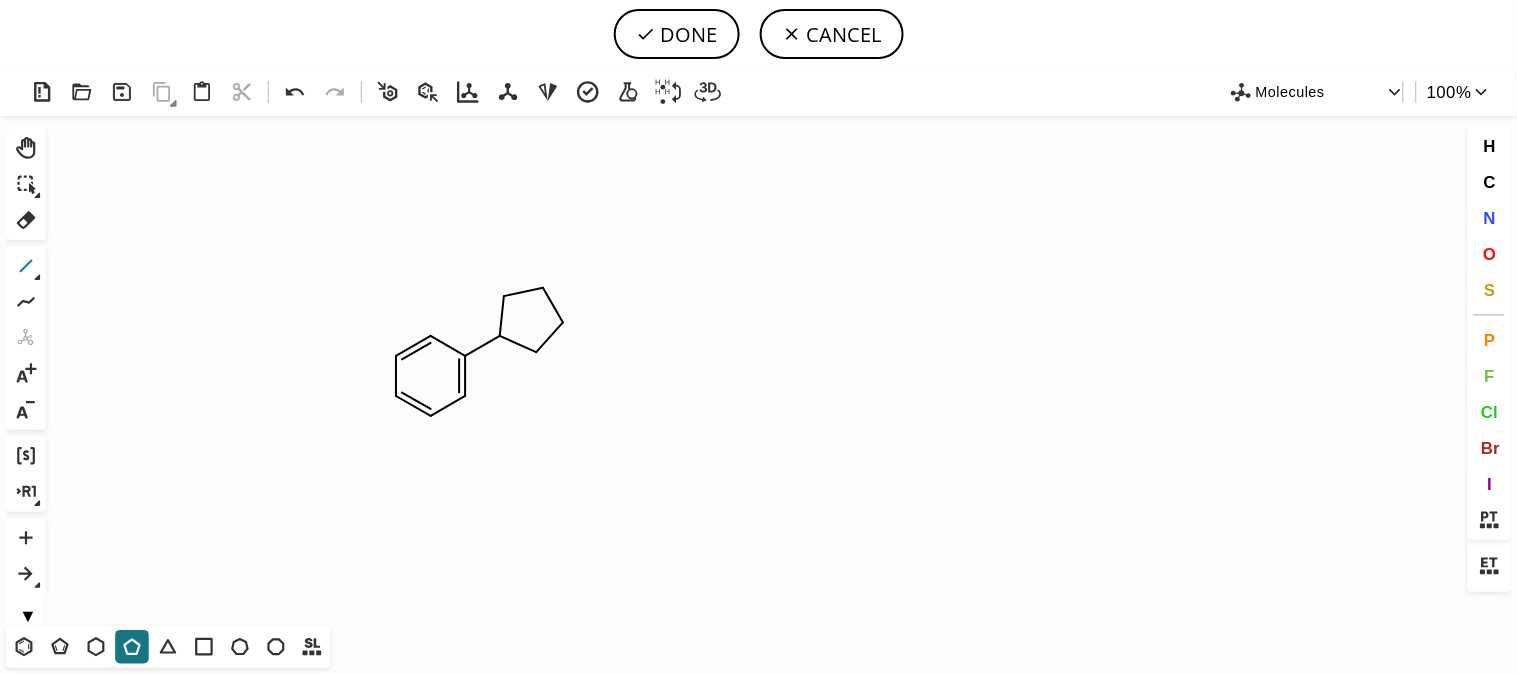 click 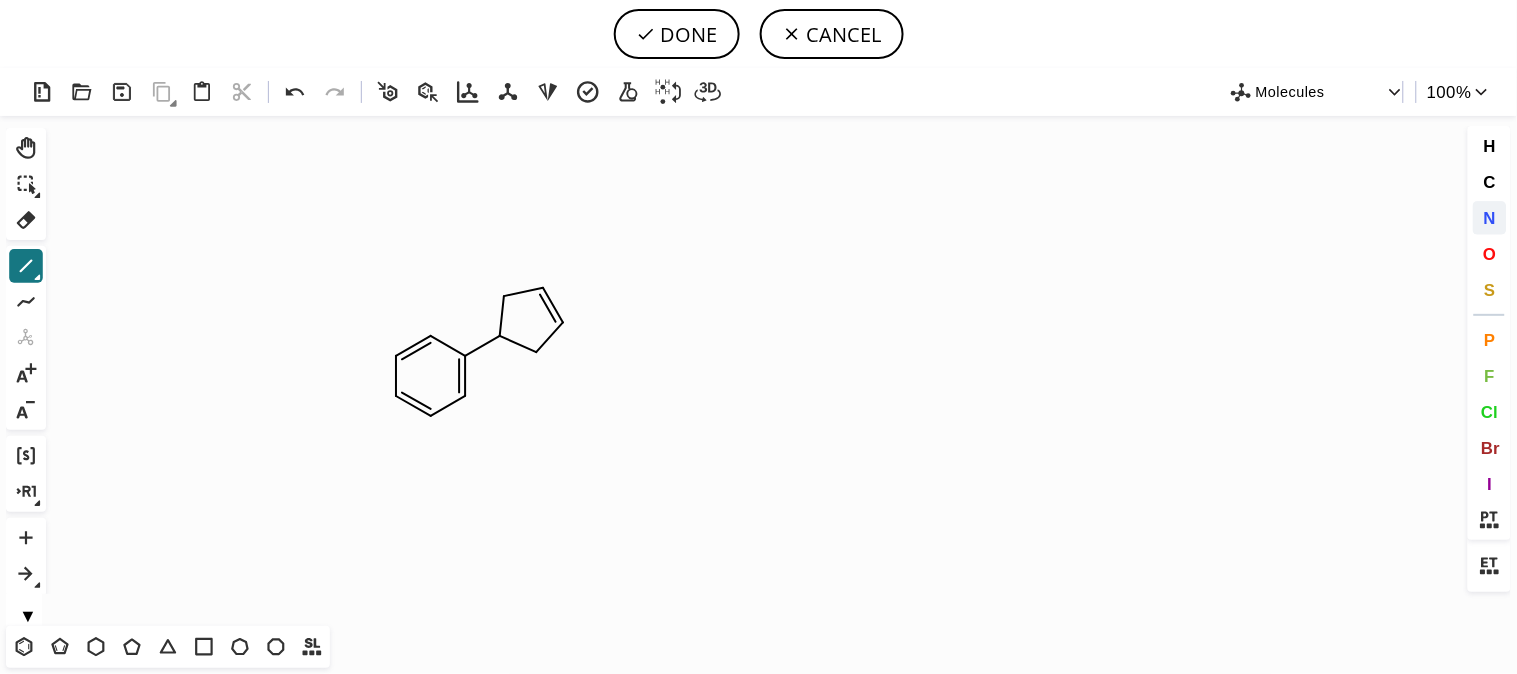 click on "N" at bounding box center (1489, 217) 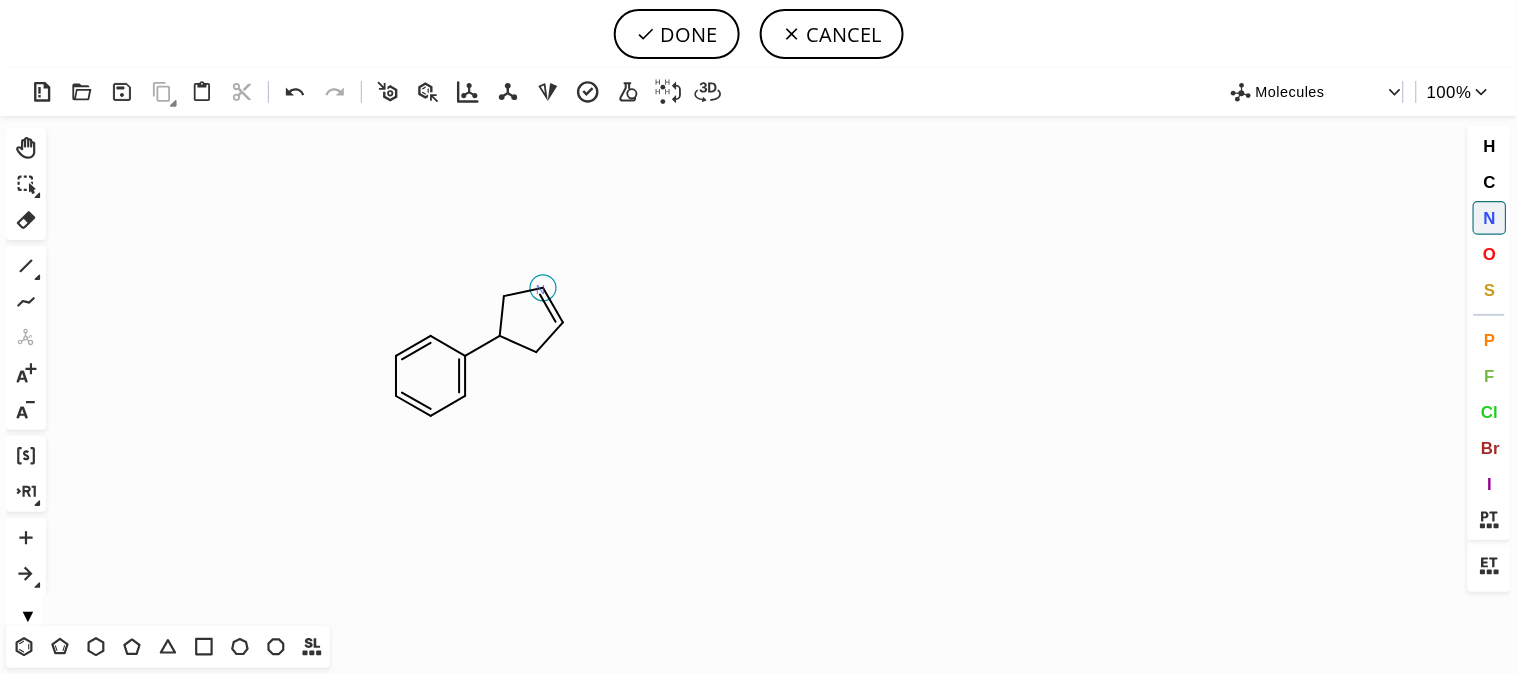 click on "N" 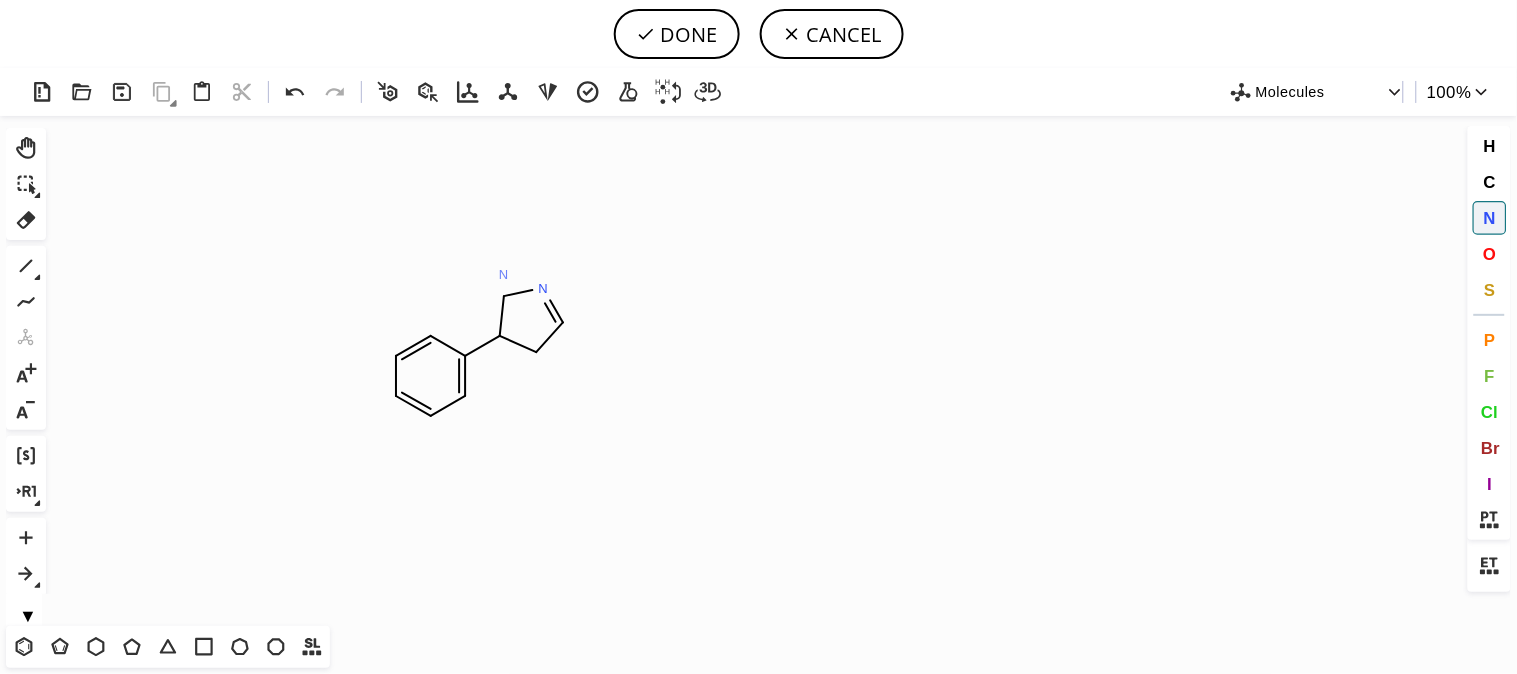 drag, startPoint x: 28, startPoint y: 262, endPoint x: 548, endPoint y: 288, distance: 520.6496 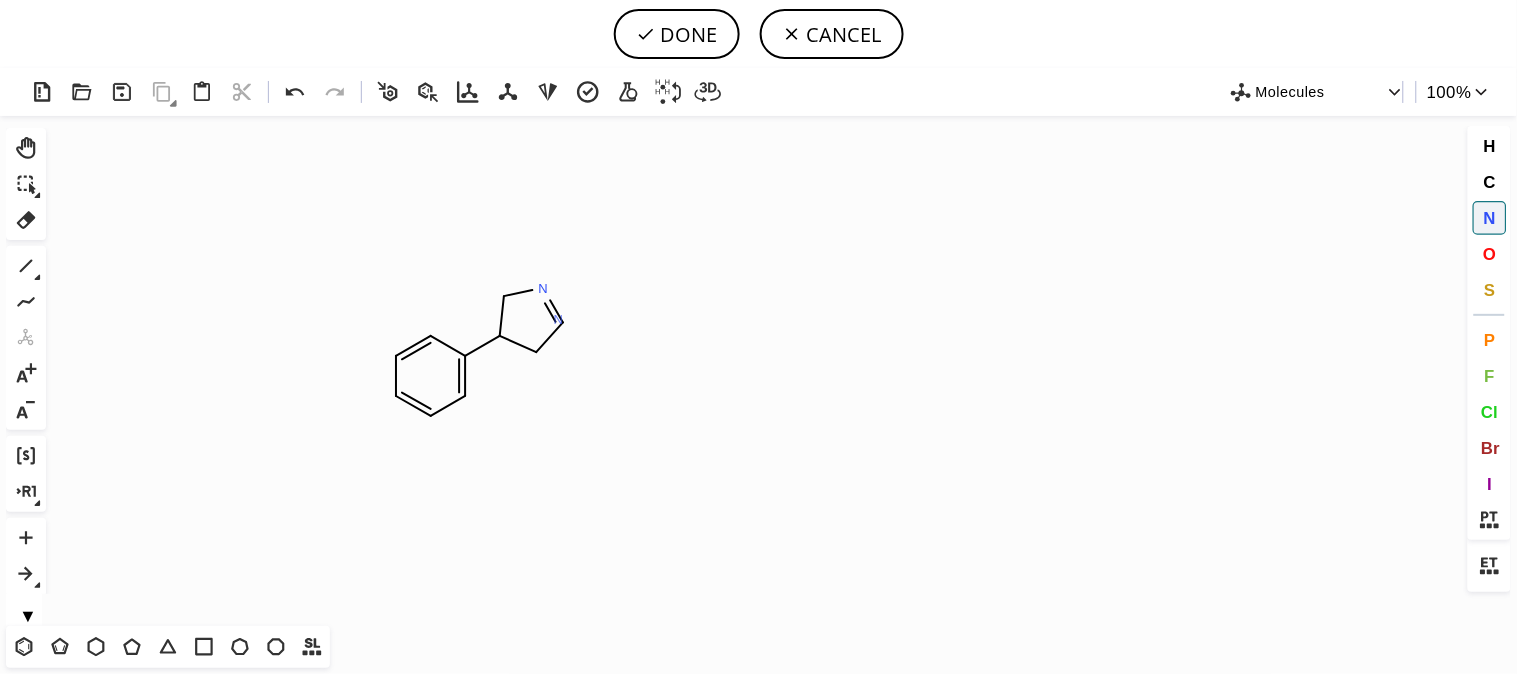 click on "N" 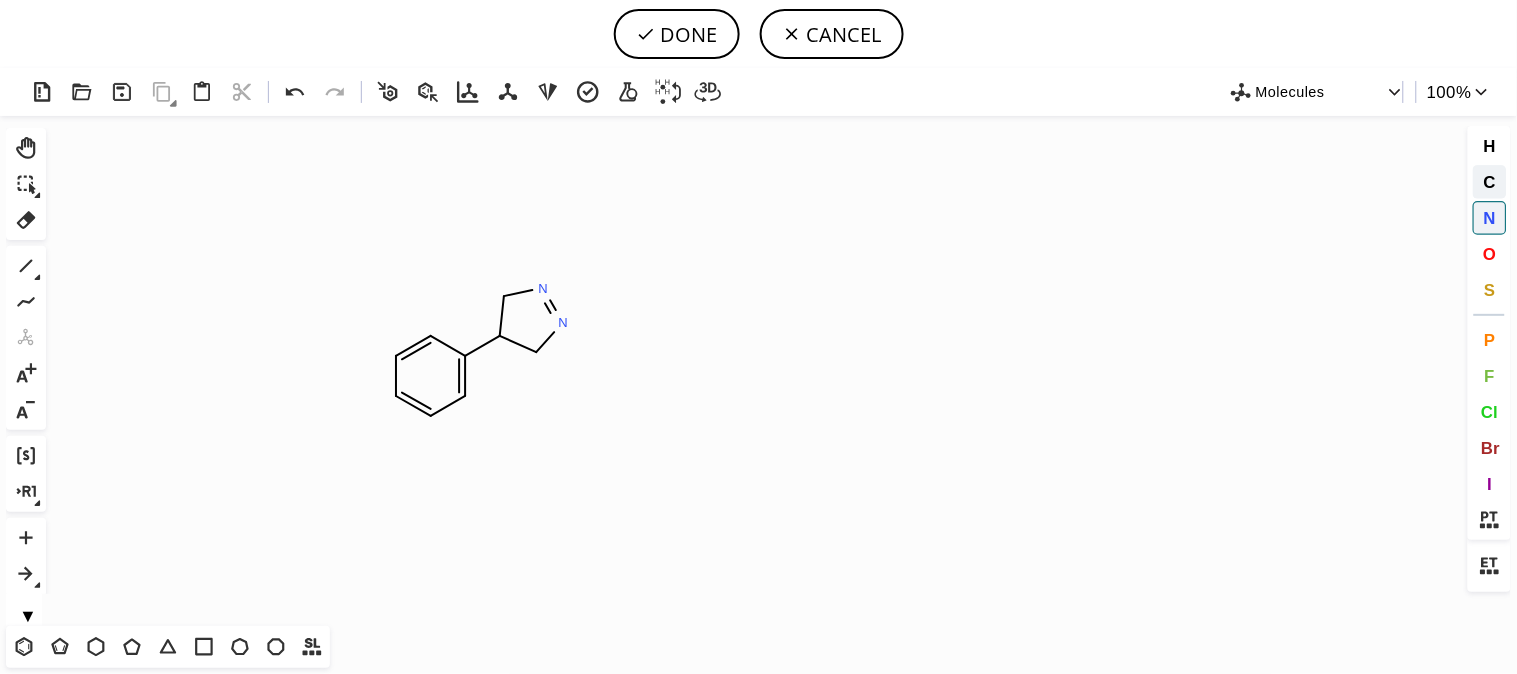 click on "C" at bounding box center [1489, 181] 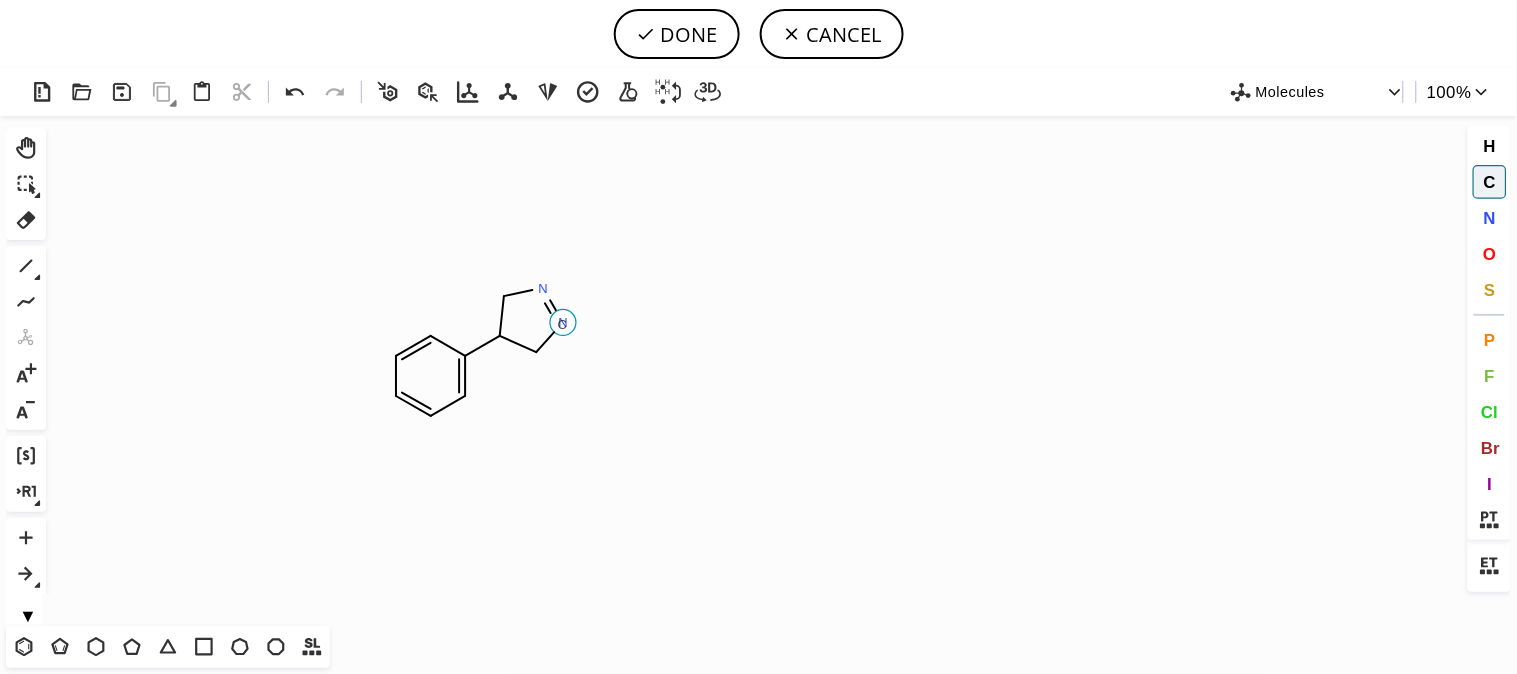 click on "C" 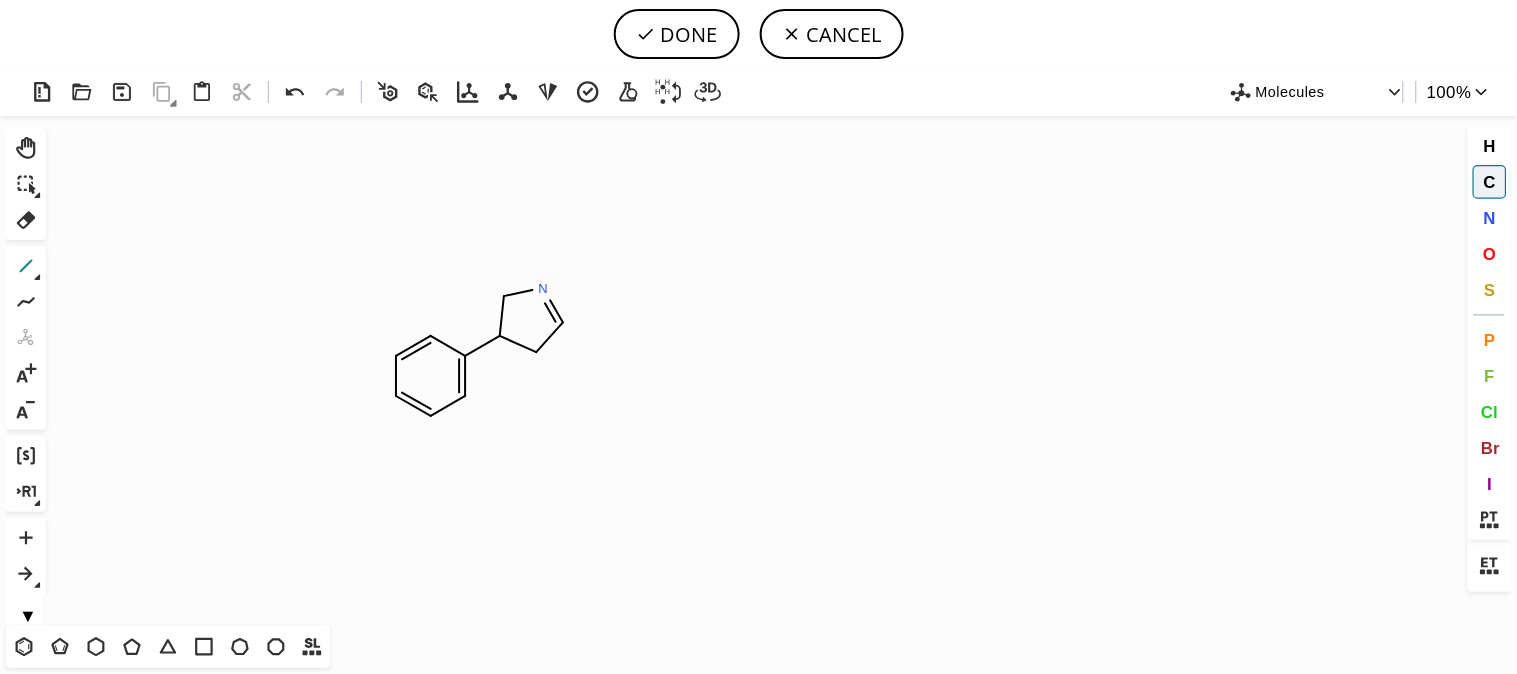 click 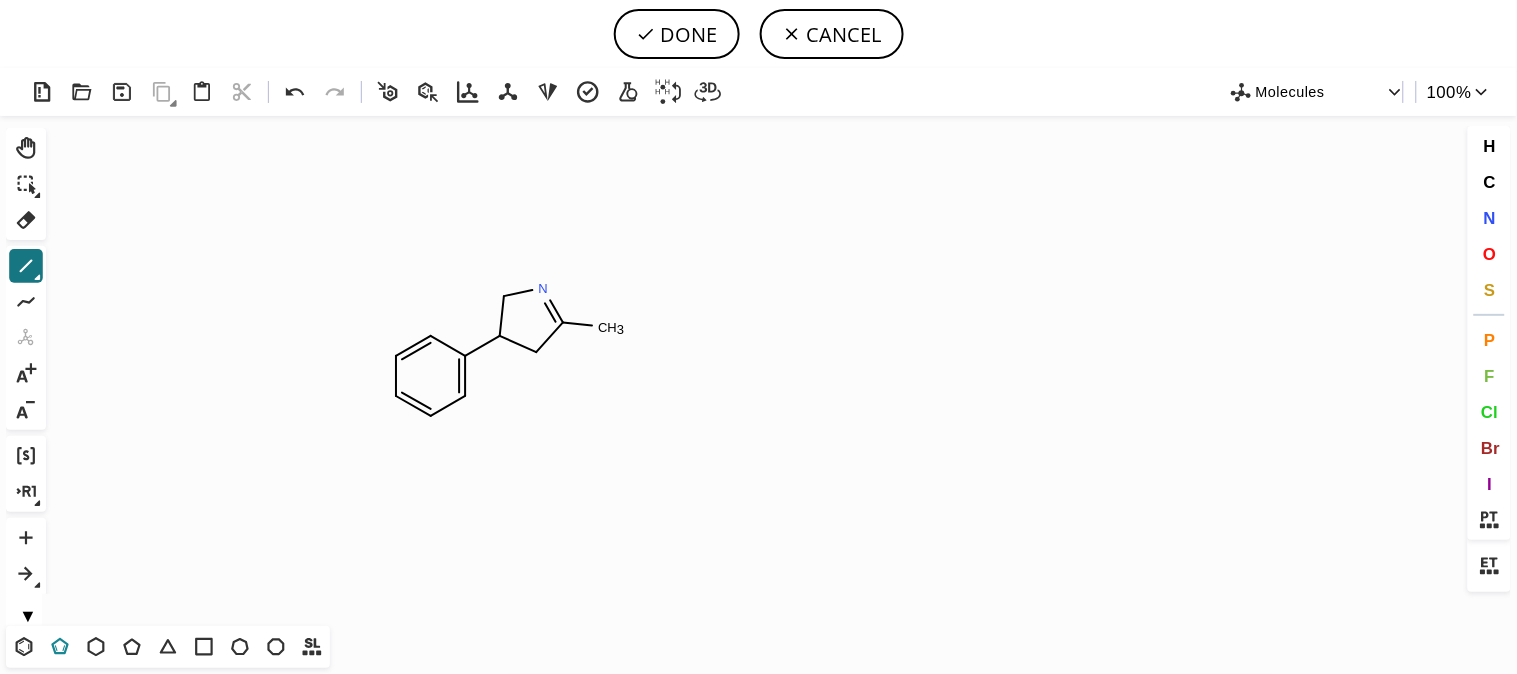 click 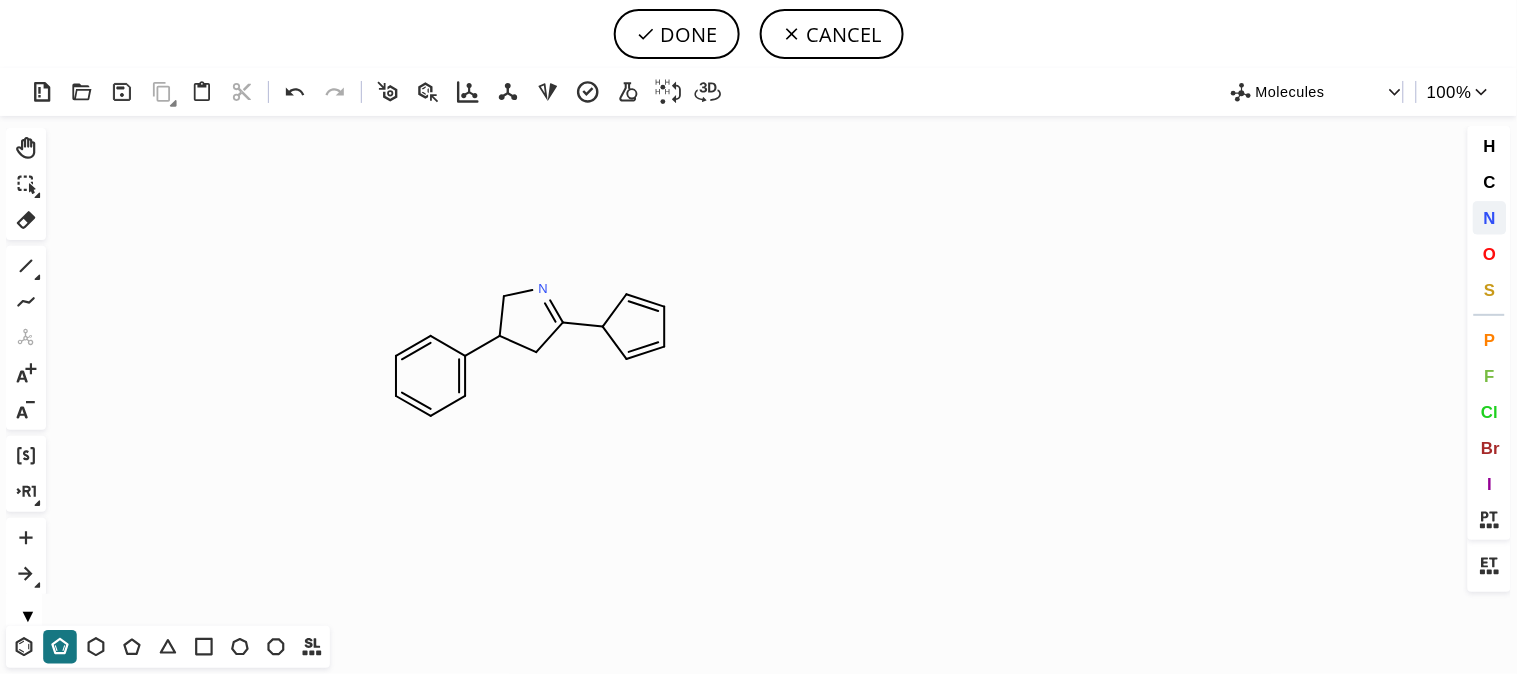 click on "N" at bounding box center (1489, 217) 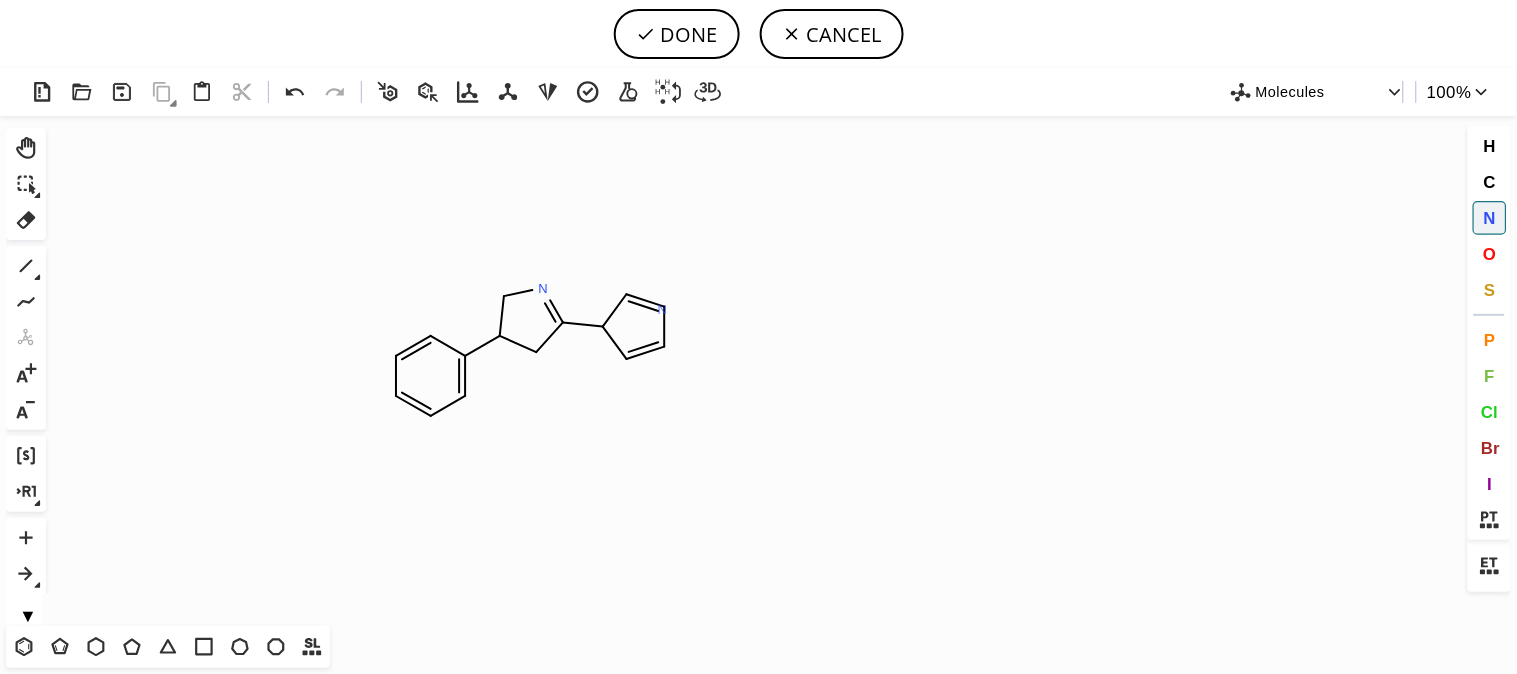 click on "N" 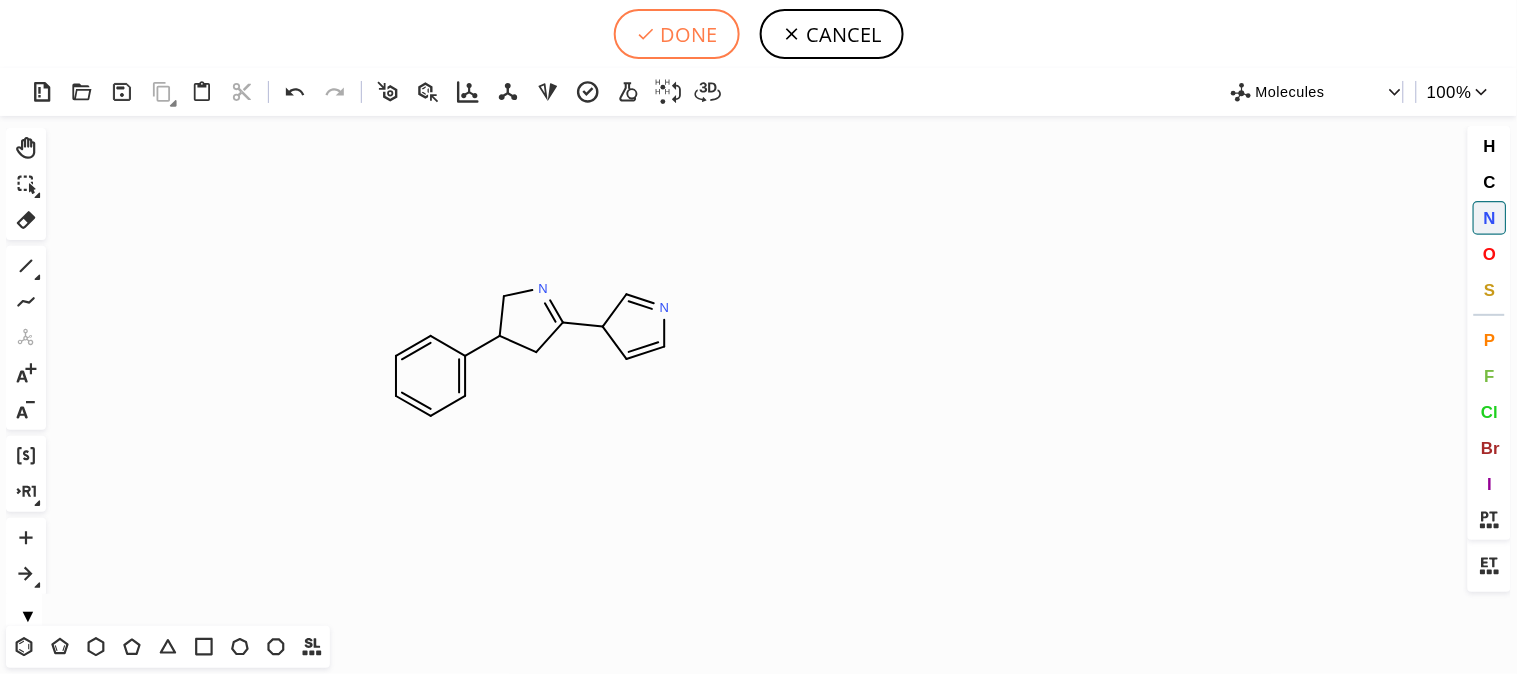 click on "DONE" at bounding box center (677, 34) 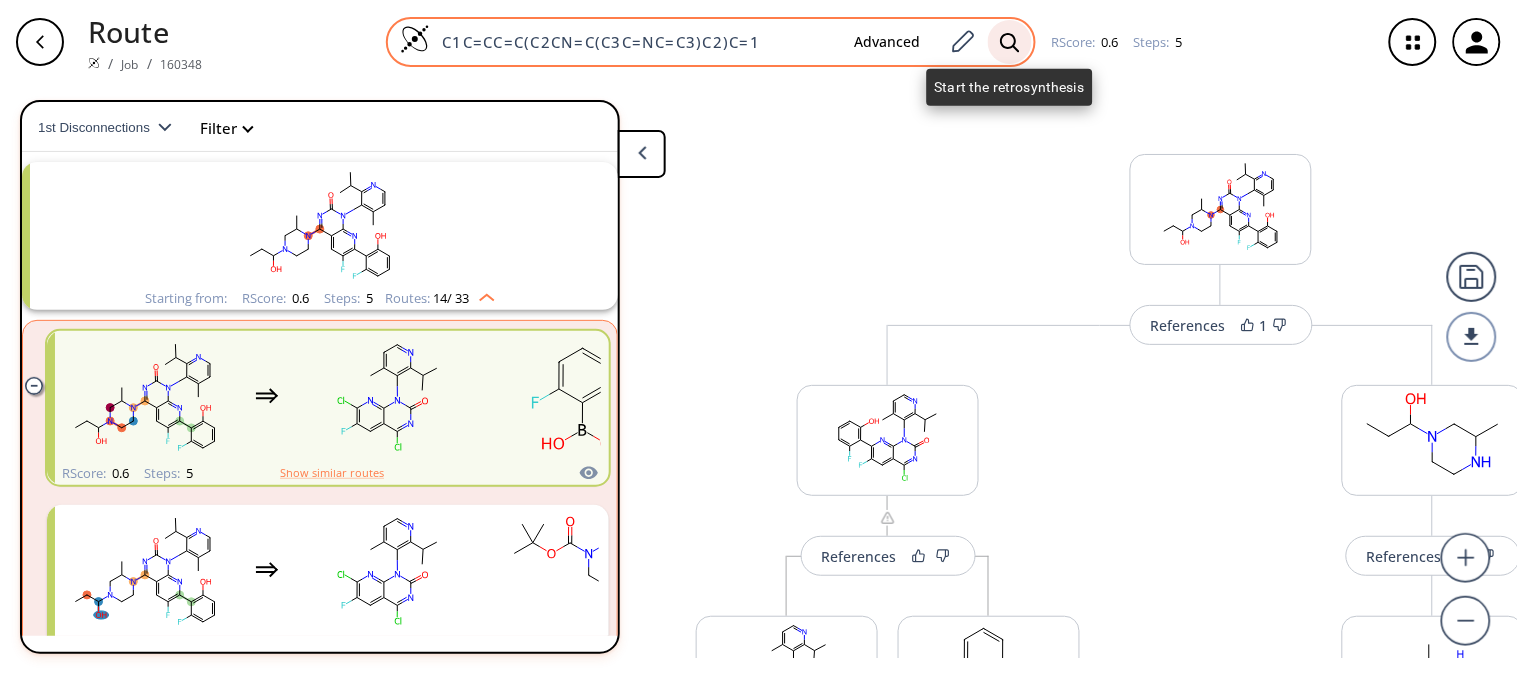 click 